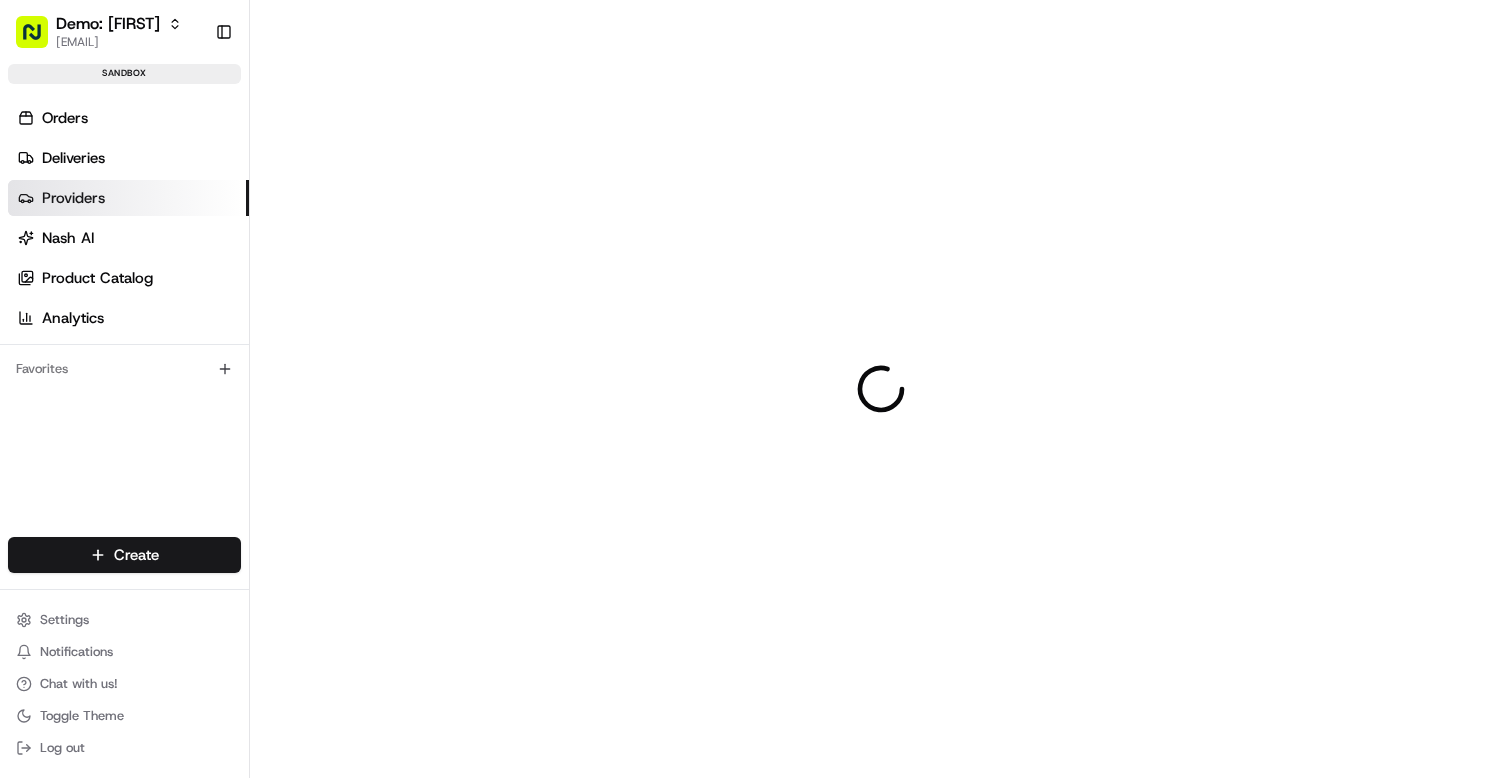 scroll, scrollTop: 0, scrollLeft: 0, axis: both 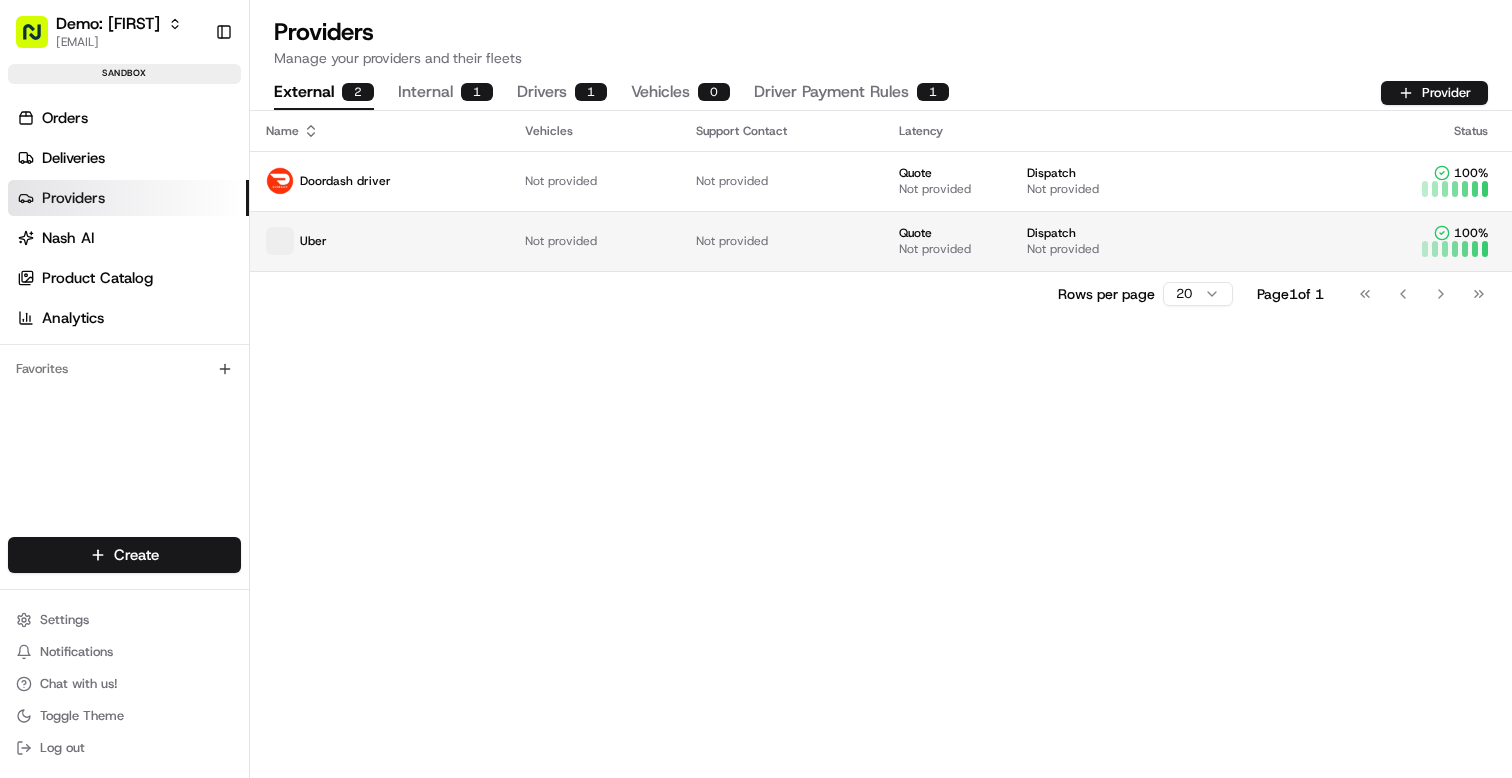 click on "Uber" at bounding box center [379, 241] 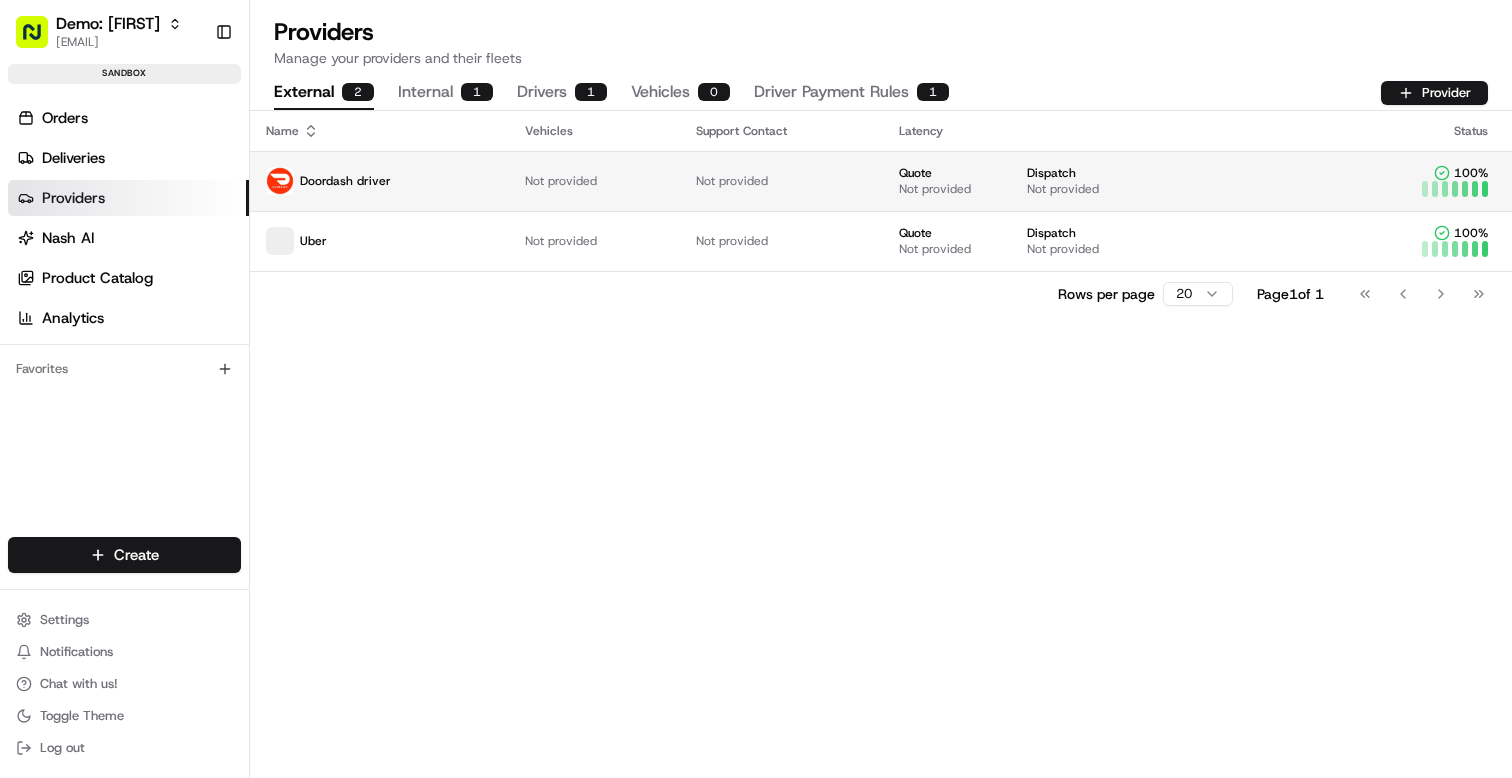 click on "Doordash driver" at bounding box center [379, 181] 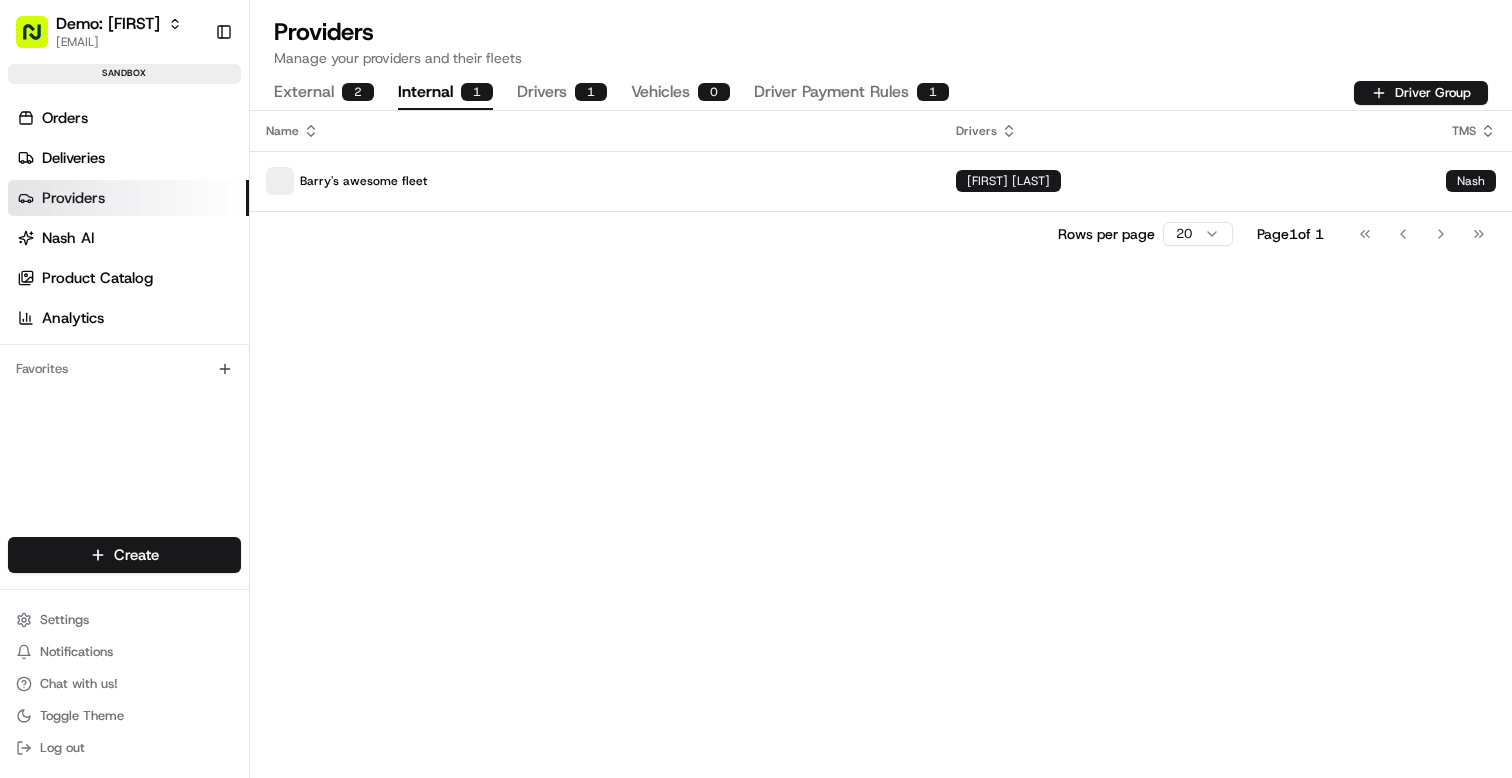 click on "Internal 1" at bounding box center (445, 93) 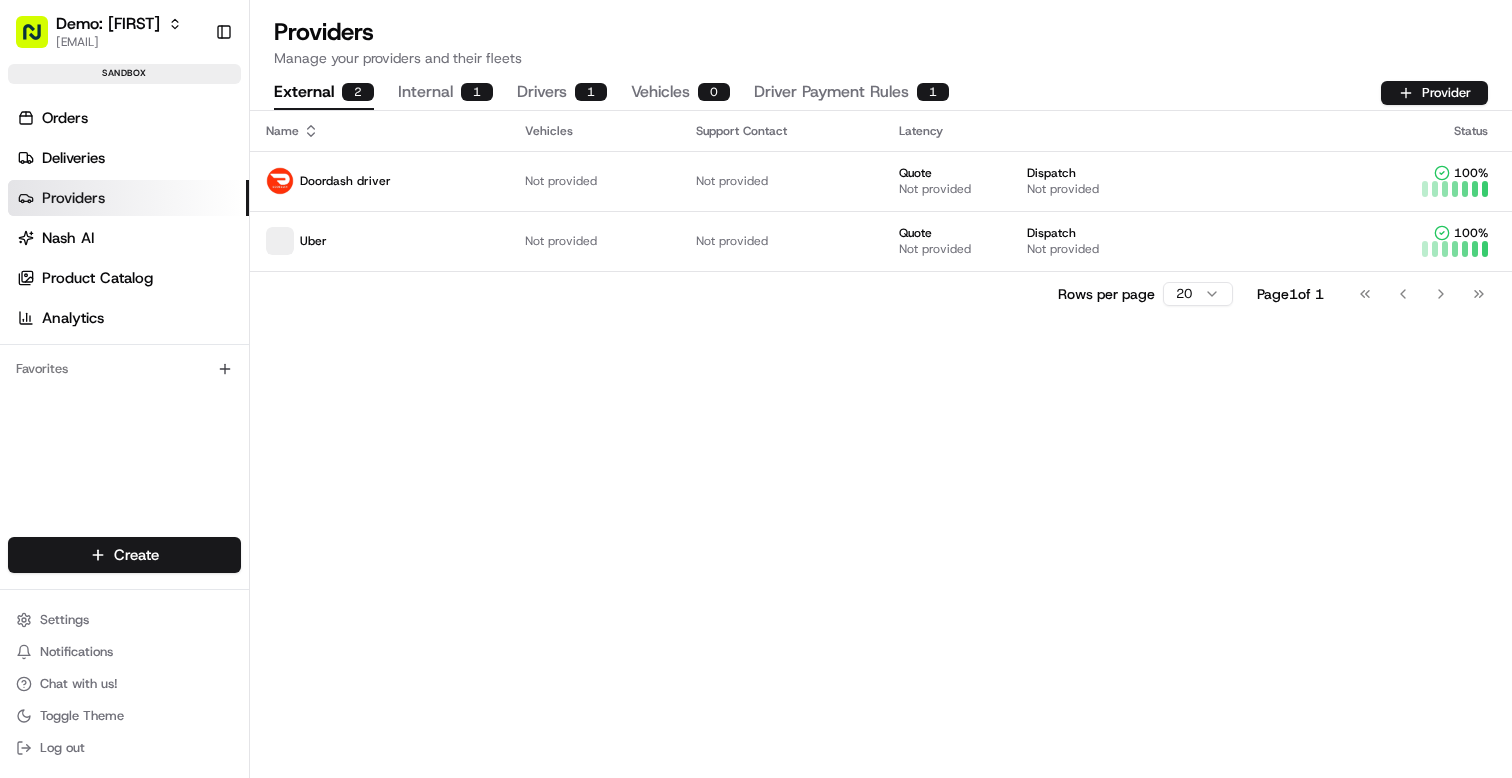 click on "External   2" at bounding box center (324, 93) 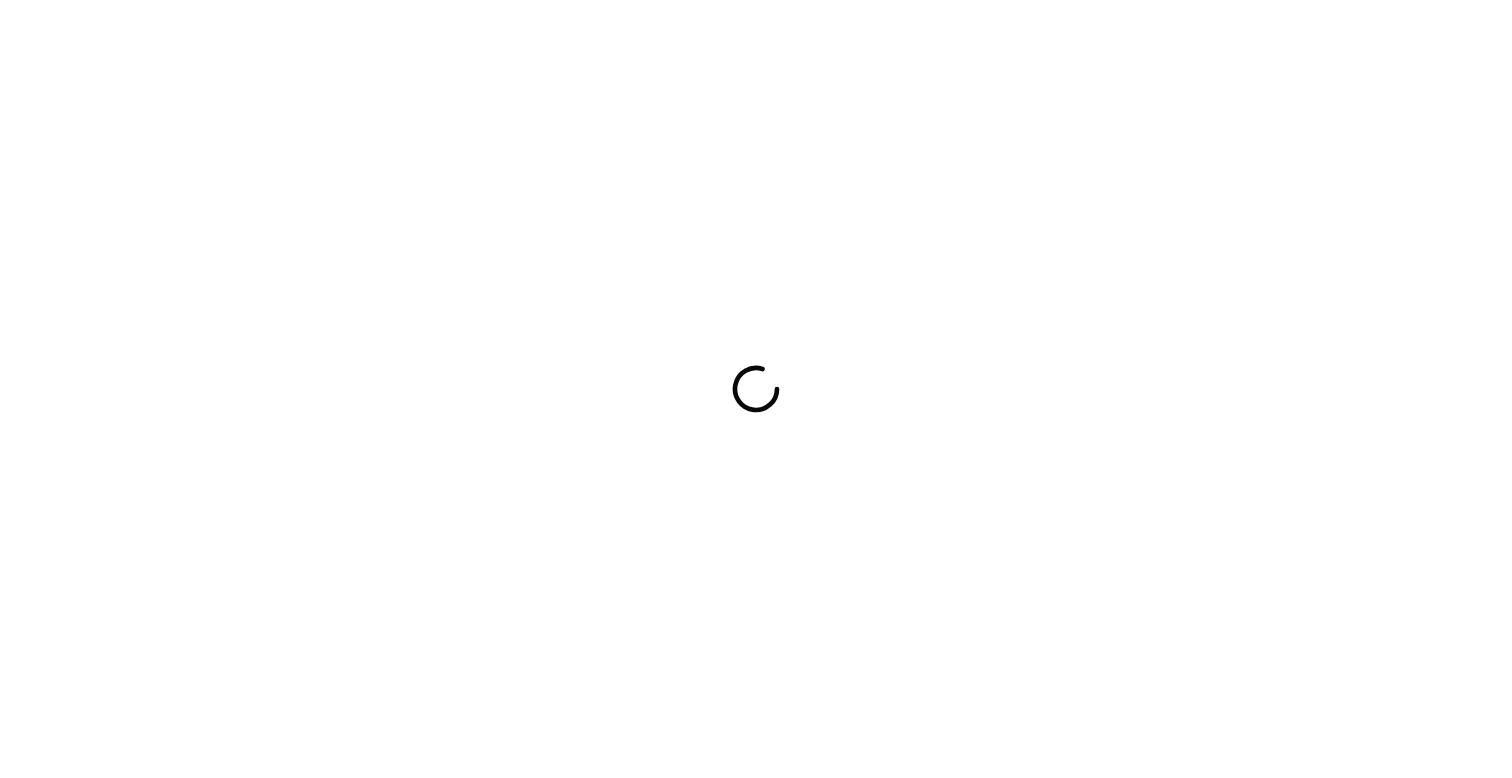 scroll, scrollTop: 0, scrollLeft: 0, axis: both 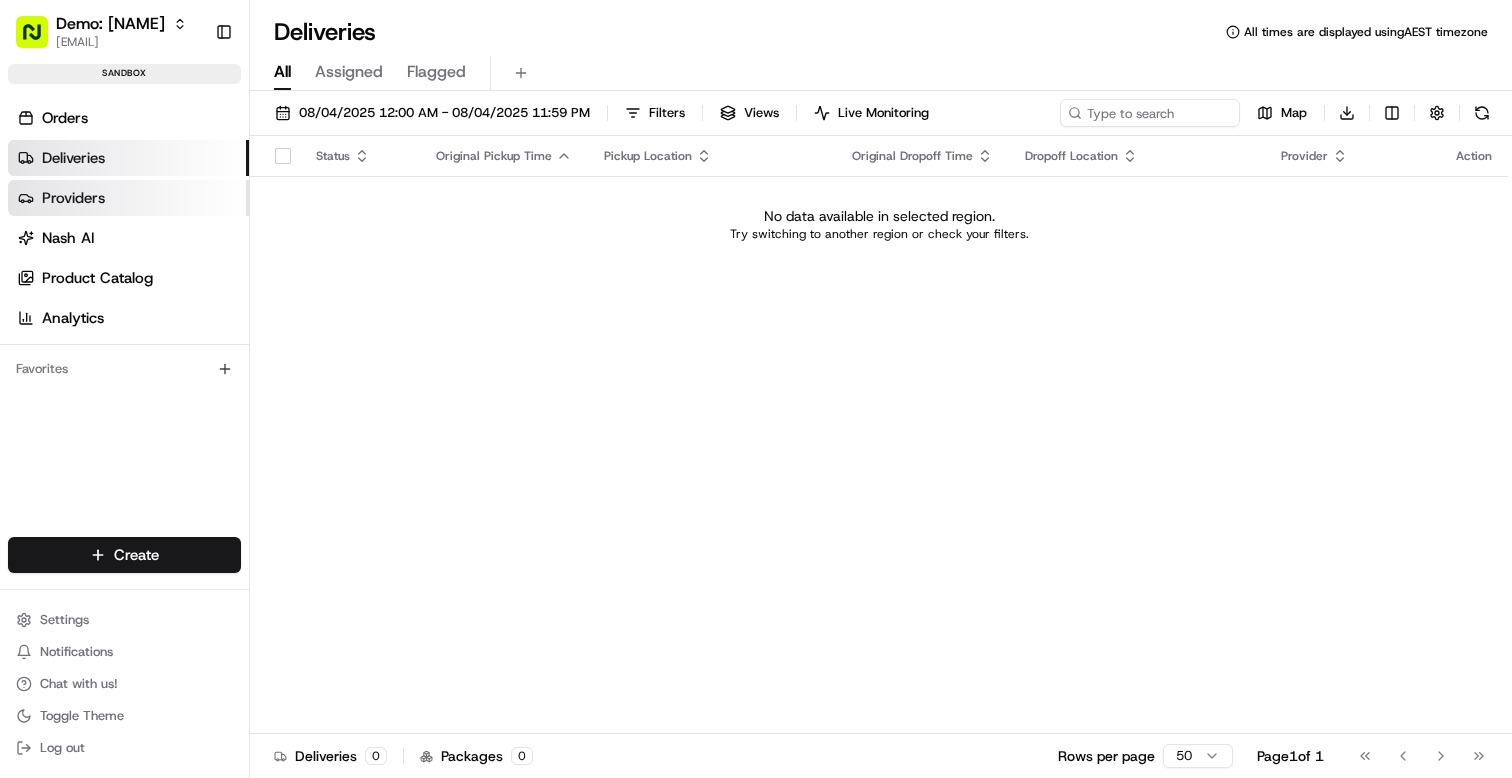 click on "Providers" at bounding box center (73, 198) 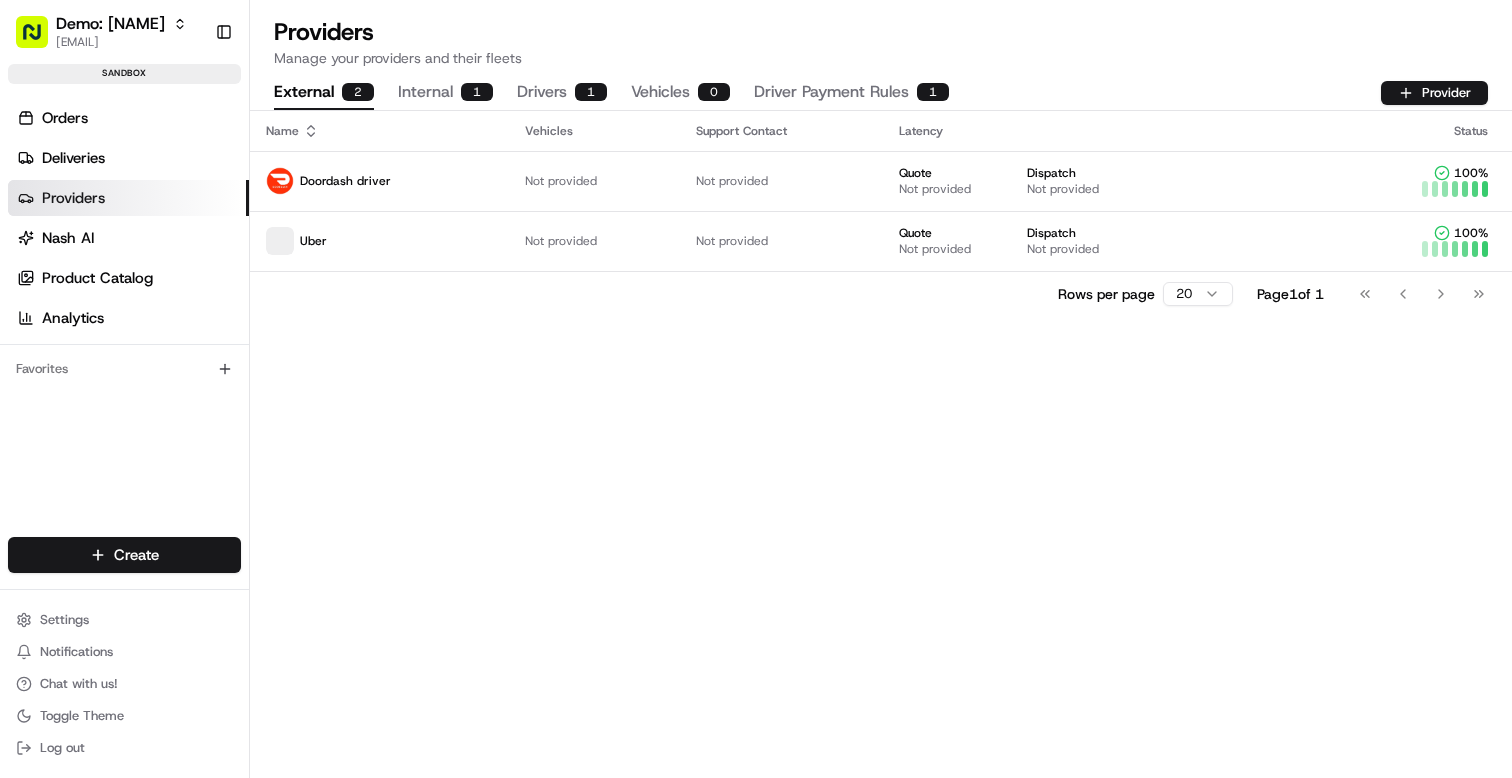 click on "Name Vehicles Support Contact Latency Status Doordash driver Not provided Not provided Quote Not provided Dispatch Not provided 100 % Uber Not provided Not provided Quote Not provided Dispatch Not provided 100 % Rows per page 20 Page  1  of   1 Go to first page Go to previous page Go to next page Go to last page" at bounding box center [881, 444] 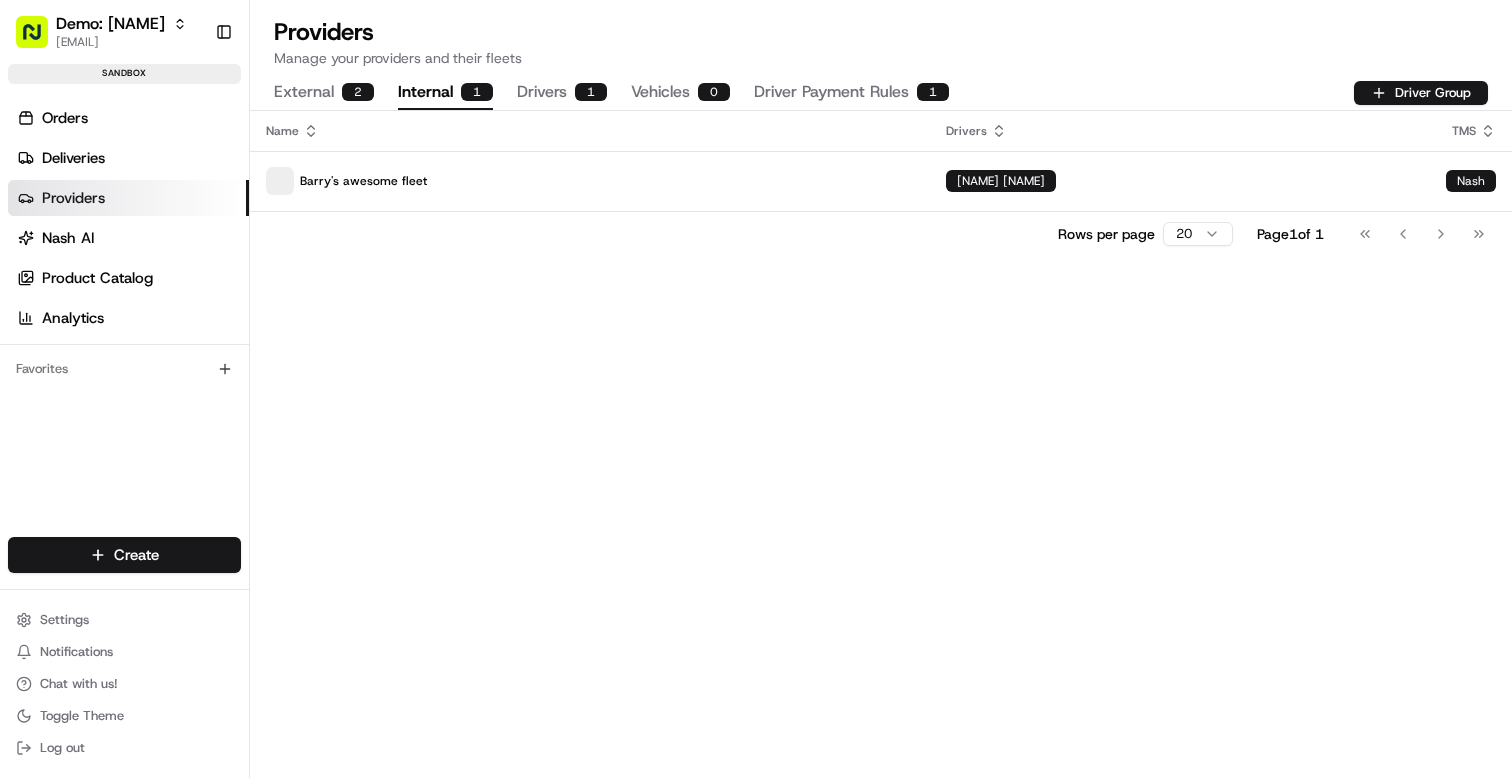 click on "Drivers 1" at bounding box center [562, 93] 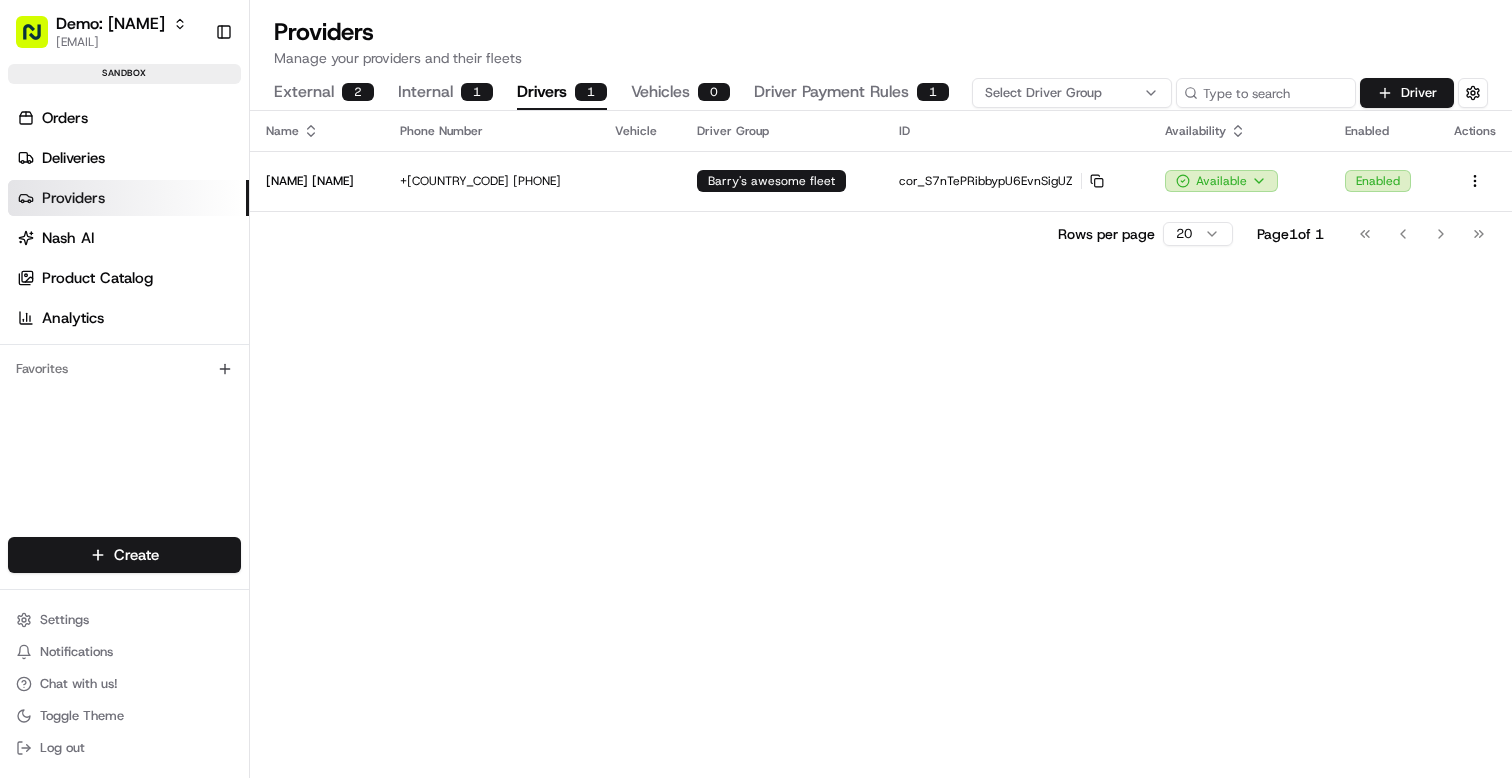 click on "Vehicles 0" at bounding box center (680, 93) 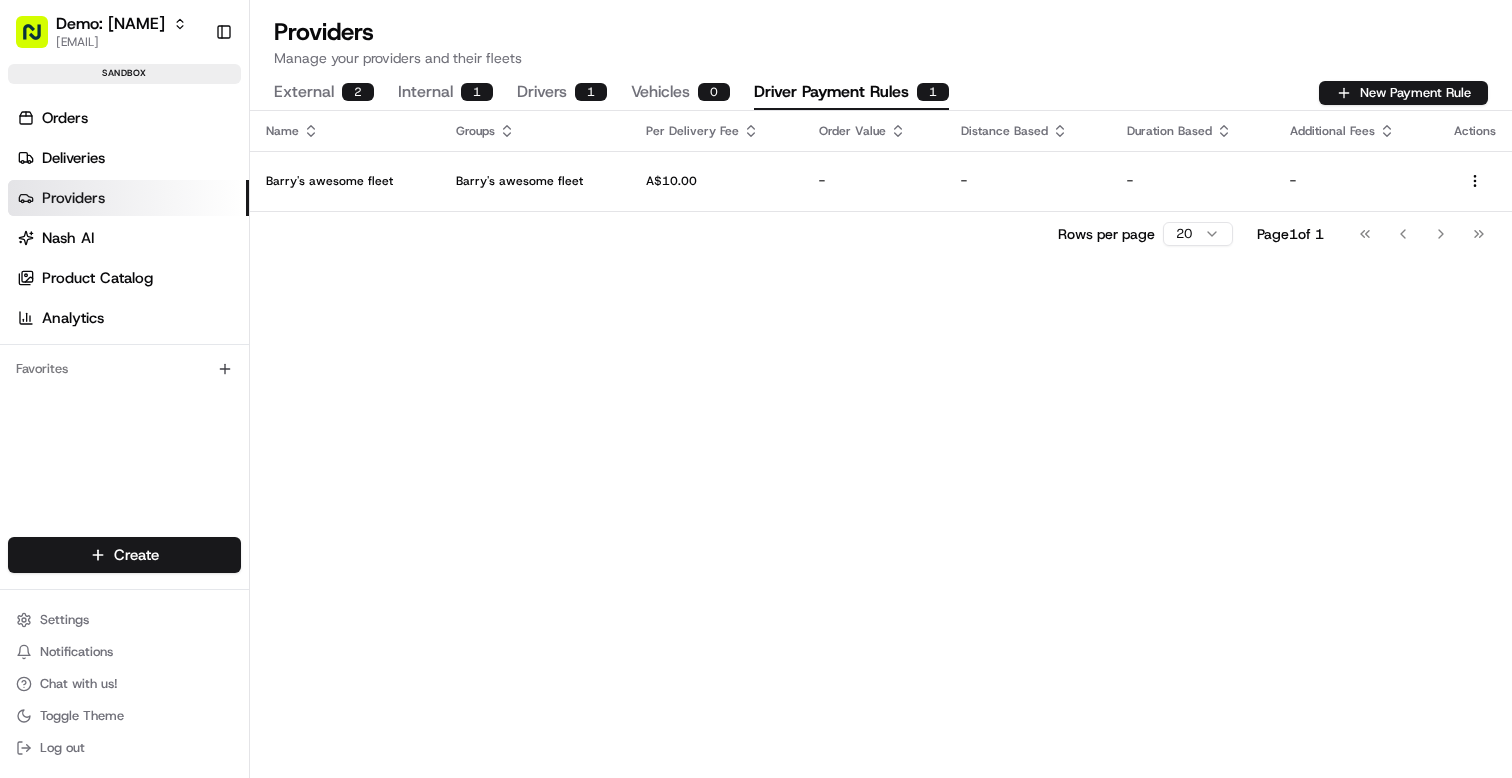 click on "Driver Payment Rules 1" at bounding box center [851, 93] 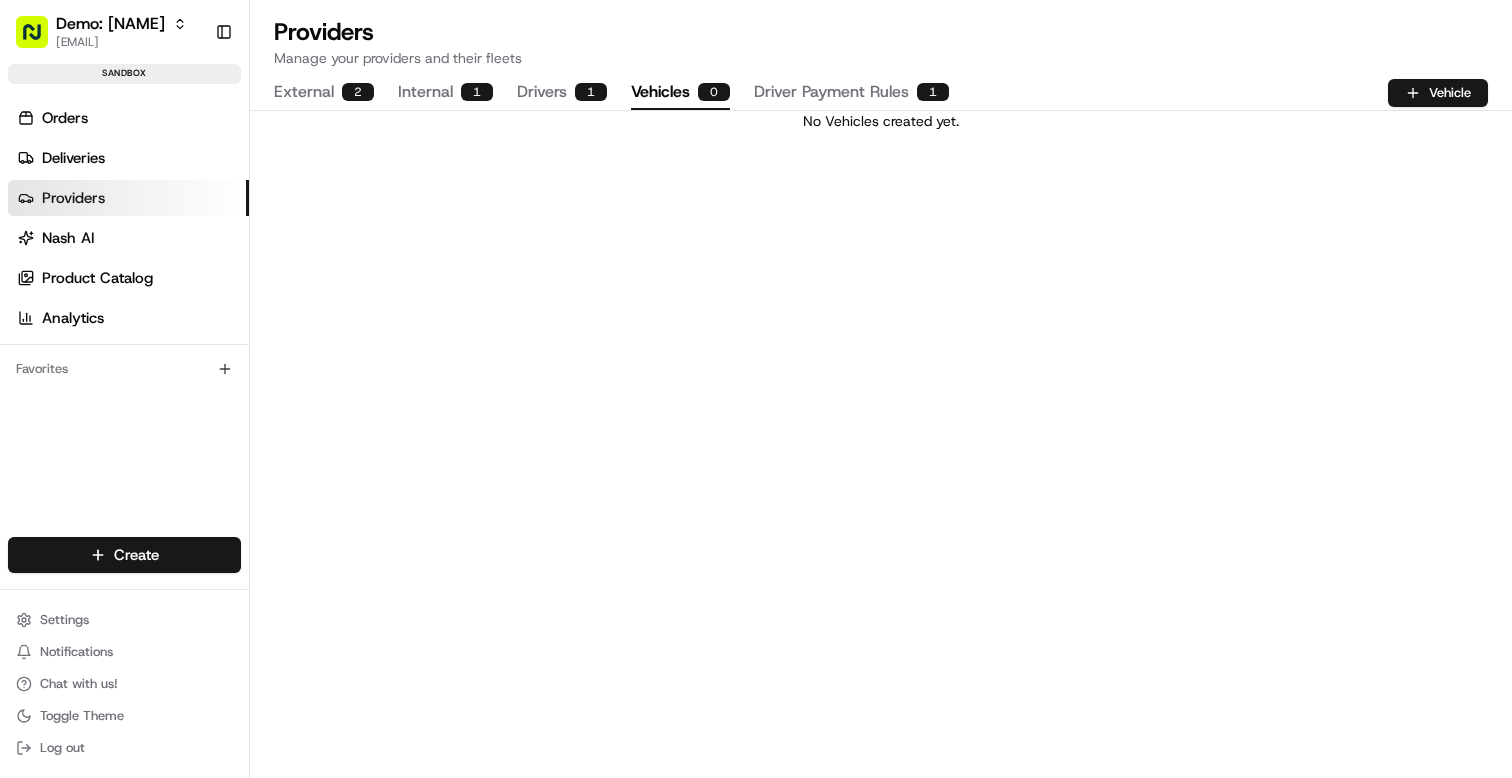 click on "Vehicles 0" at bounding box center [680, 93] 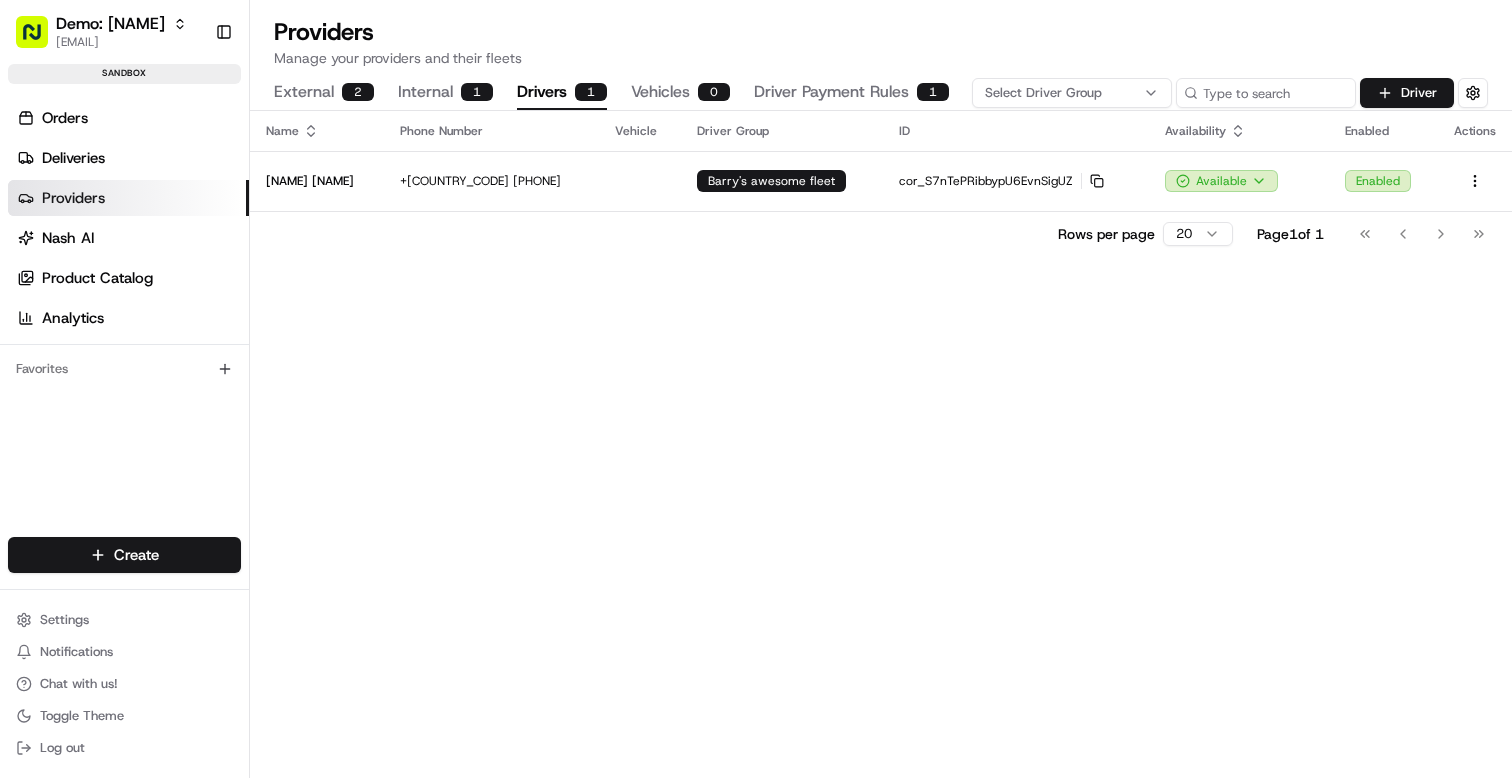 drag, startPoint x: 538, startPoint y: 91, endPoint x: 498, endPoint y: 97, distance: 40.4475 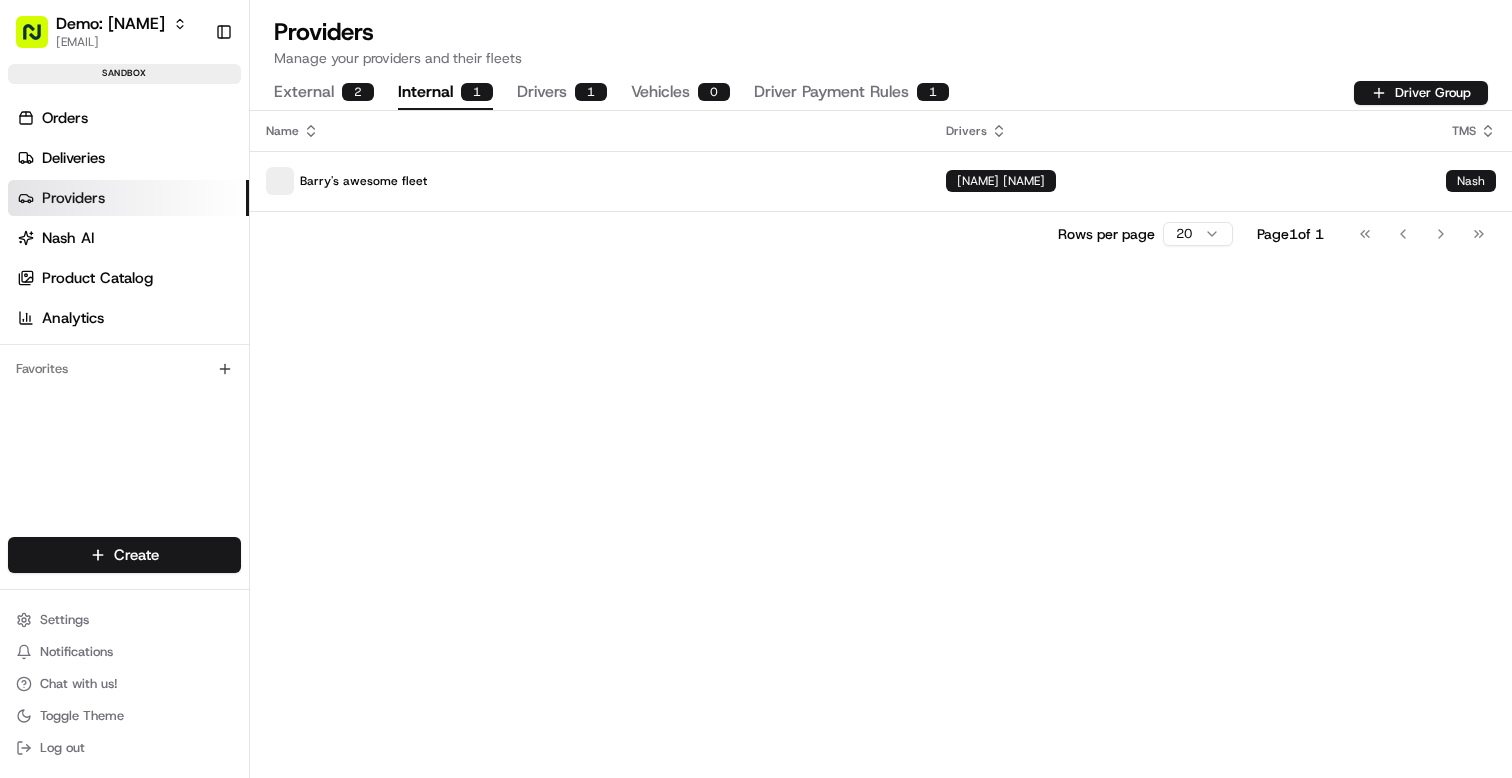 click on "Internal 1" at bounding box center (445, 93) 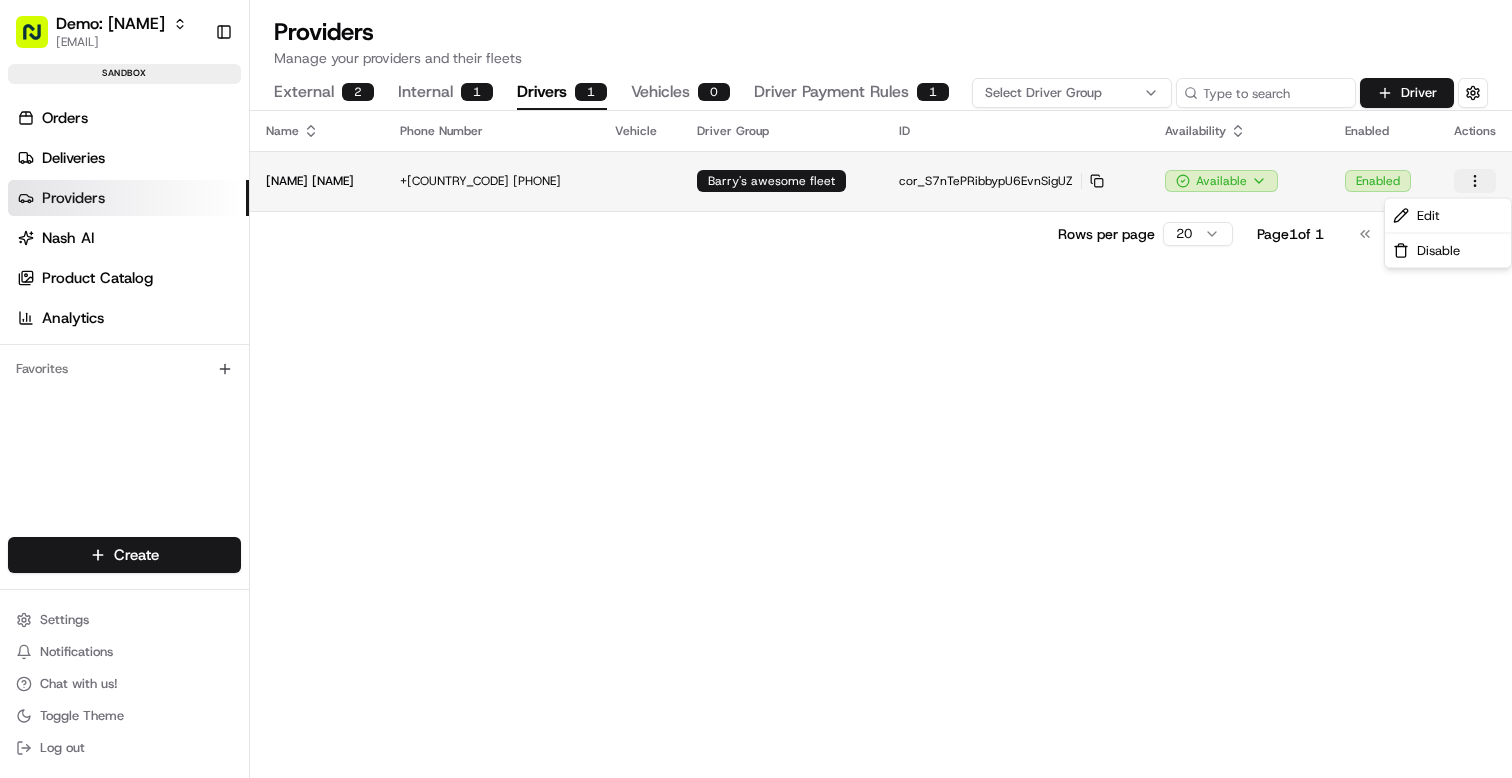 click on "Demo: Barry barry@usenash.com Toggle Sidebar sandbox Orders Deliveries Providers Nash AI Product Catalog Analytics Favorites Main Menu Members & Organization Organization Users Roles Preferences Customization Portal Tracking Orchestration Automations Dispatch Strategy Optimization Strategy Shipping Labels Manifest Locations Pickup Locations Dropoff Locations Zones Shifts Delivery Windows Billing Billing Refund Requests Integrations Notification Triggers Webhooks API Keys Request Logs Other Feature Flags Create Settings Notifications Chat with us! Toggle Theme Log out Providers Manage your providers and their fleets External   2 Internal 1 Drivers 1 Vehicles 0 Driver Payment Rules 1 Select Driver Group  Driver Name Phone Number Vehicle Driver Group ID Availability Enabled Actions Barry Elkinton +61 437 706 237 Barry's awesome fleet cor_S7nTePRibbypU6EvnSigUZ   Copy  cor_S7nTePRibbypU6EvnSigUZ Available Enabled Rows per page 20 Page  1  of   1 Go to first page Go to previous page Go to next page" at bounding box center (756, 389) 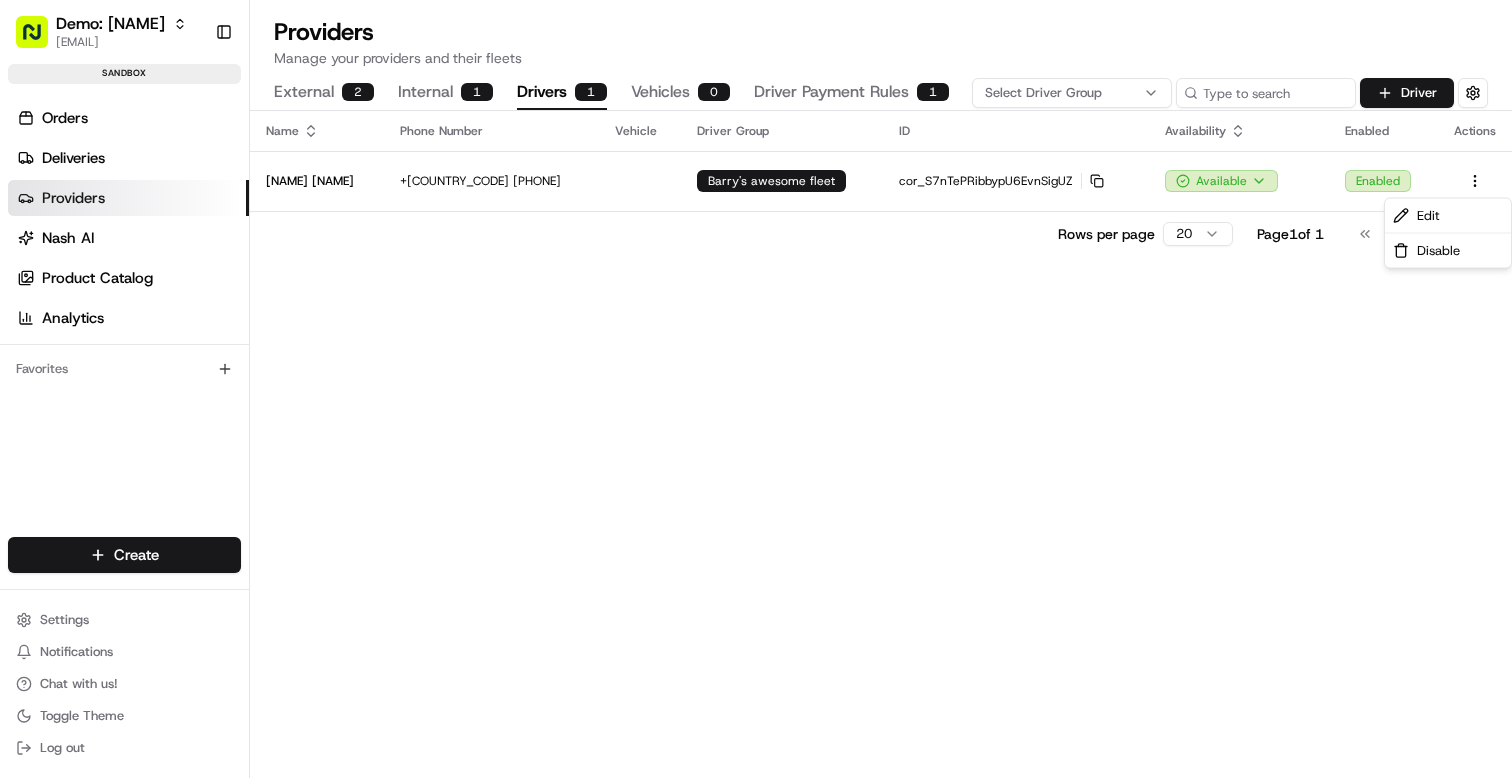 click on "Demo: Barry barry@usenash.com Toggle Sidebar sandbox Orders Deliveries Providers Nash AI Product Catalog Analytics Favorites Main Menu Members & Organization Organization Users Roles Preferences Customization Portal Tracking Orchestration Automations Dispatch Strategy Optimization Strategy Shipping Labels Manifest Locations Pickup Locations Dropoff Locations Zones Shifts Delivery Windows Billing Billing Refund Requests Integrations Notification Triggers Webhooks API Keys Request Logs Other Feature Flags Create Settings Notifications Chat with us! Toggle Theme Log out Providers Manage your providers and their fleets External   2 Internal 1 Drivers 1 Vehicles 0 Driver Payment Rules 1 Select Driver Group  Driver Name Phone Number Vehicle Driver Group ID Availability Enabled Actions Barry Elkinton +61 437 706 237 Barry's awesome fleet cor_S7nTePRibbypU6EvnSigUZ   Copy  cor_S7nTePRibbypU6EvnSigUZ Available Enabled Rows per page 20 Page  1  of   1 Go to first page Go to previous page Go to next page" at bounding box center [756, 389] 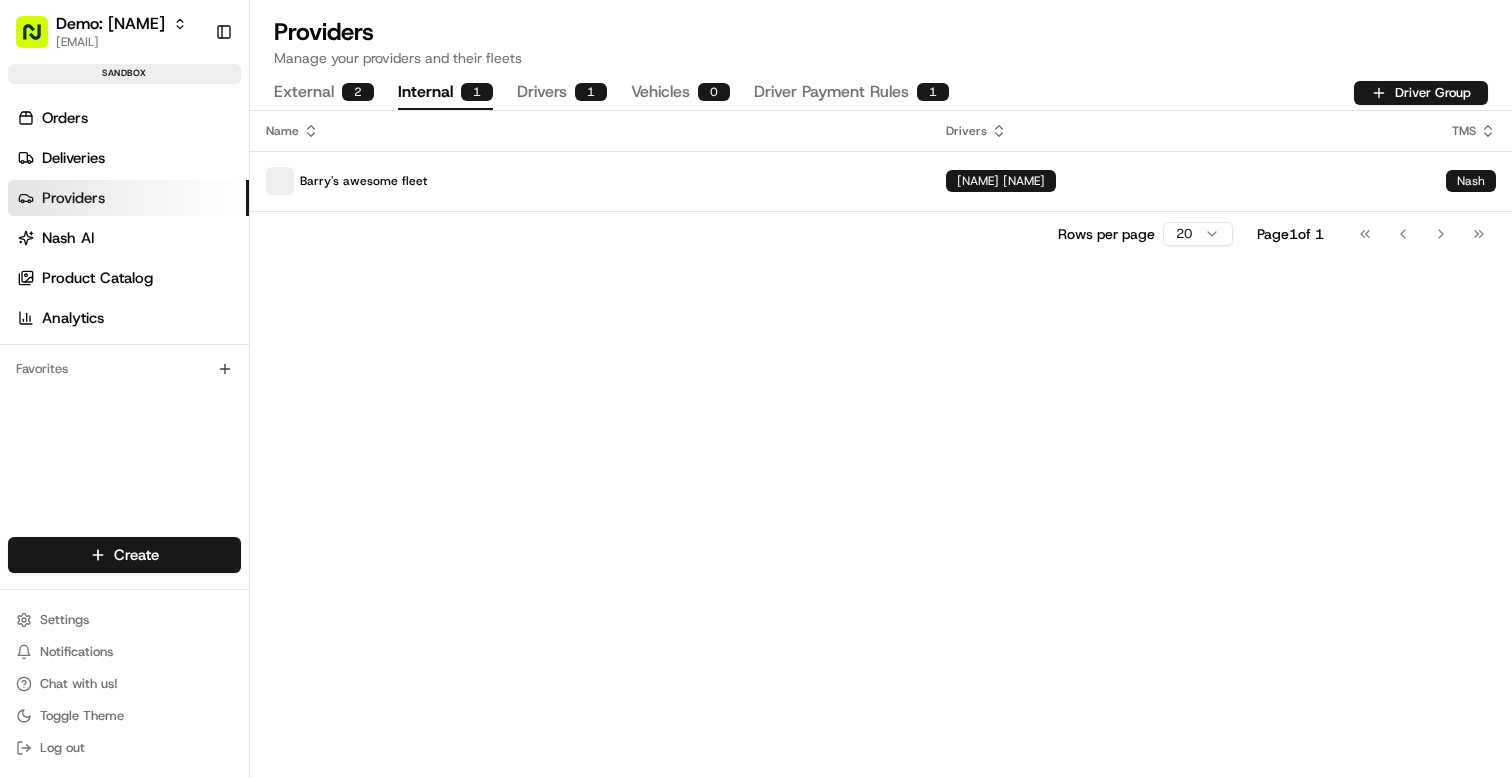 click on "1" at bounding box center [477, 92] 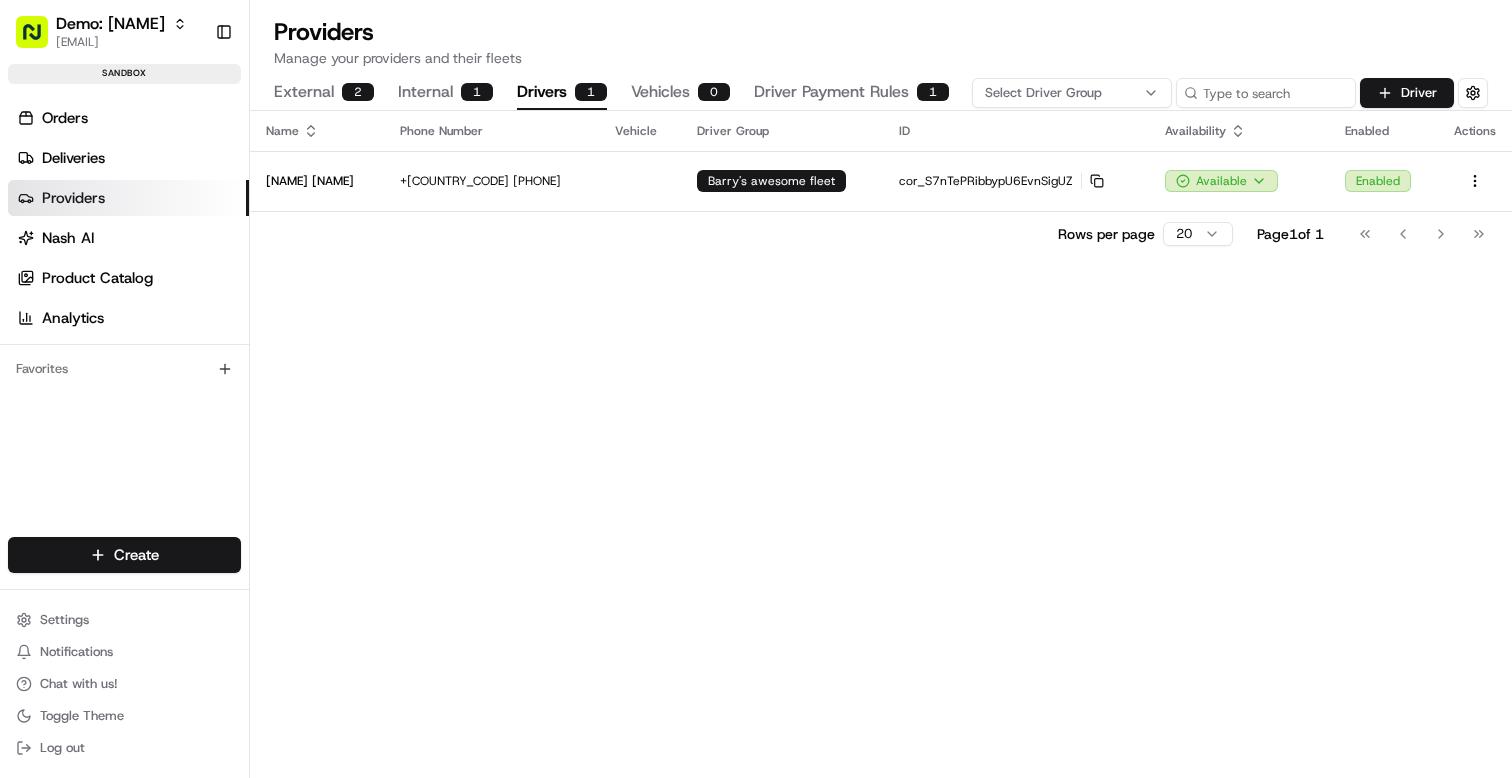 click on "Name Phone Number Vehicle Driver Group ID Availability Enabled Actions Barry Elkinton +61 437 706 237 Barry's awesome fleet cor_S7nTePRibbypU6EvnSigUZ   Copy  cor_S7nTePRibbypU6EvnSigUZ Available Enabled Rows per page 20 Page  1  of   1 Go to first page Go to previous page Go to next page Go to last page" at bounding box center (881, 444) 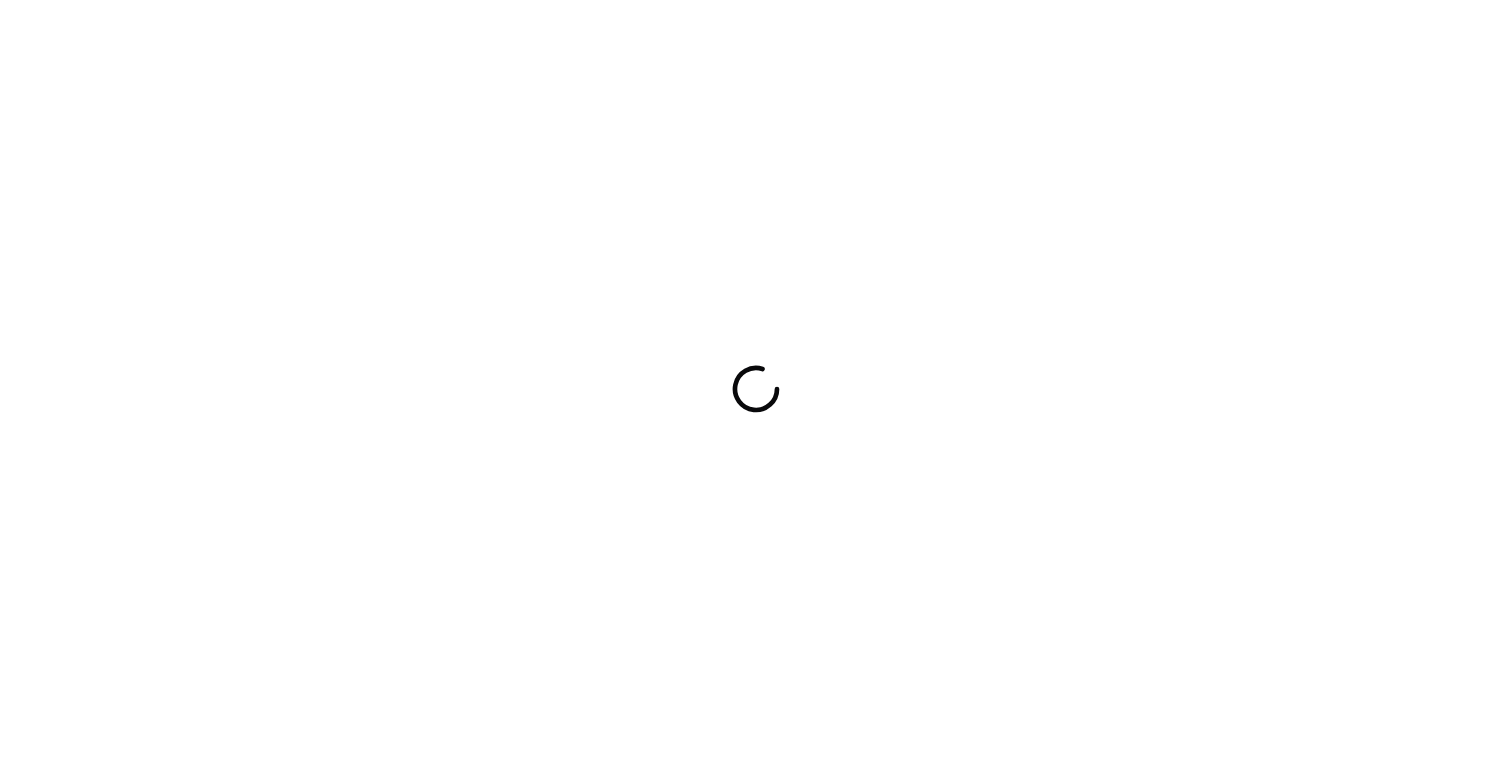 scroll, scrollTop: 0, scrollLeft: 0, axis: both 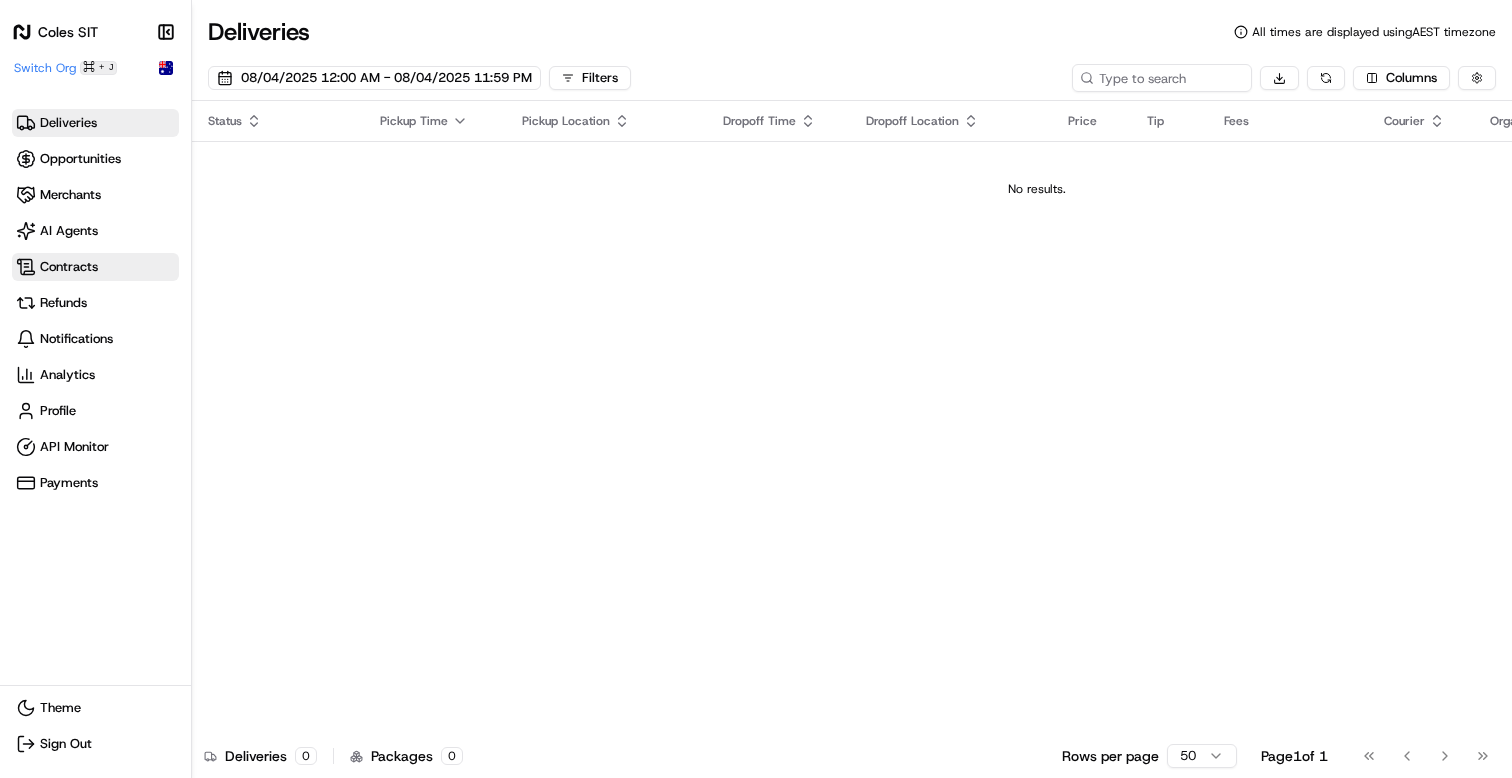 click on "Contracts" at bounding box center (95, 267) 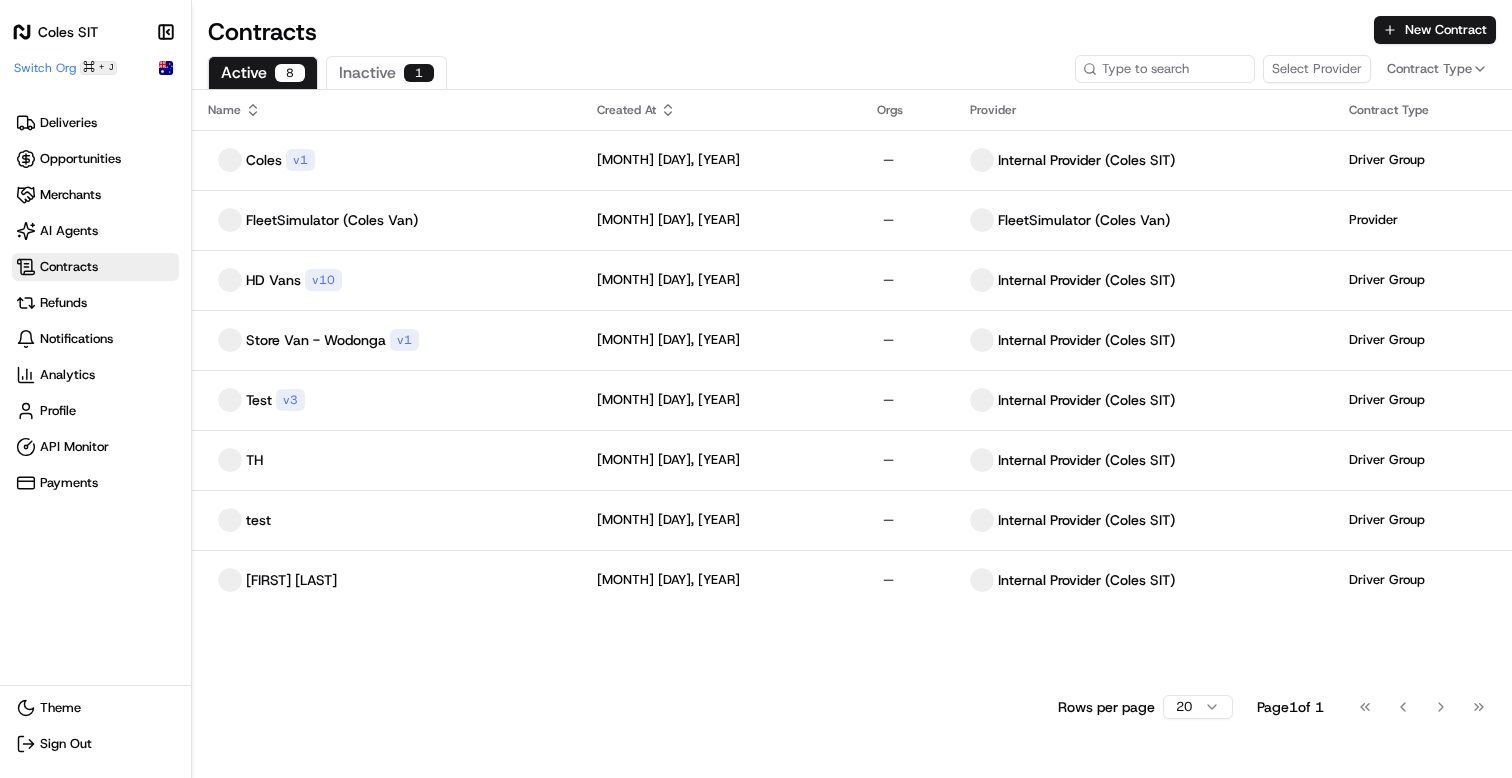 click on "Coles SIT" at bounding box center [68, 32] 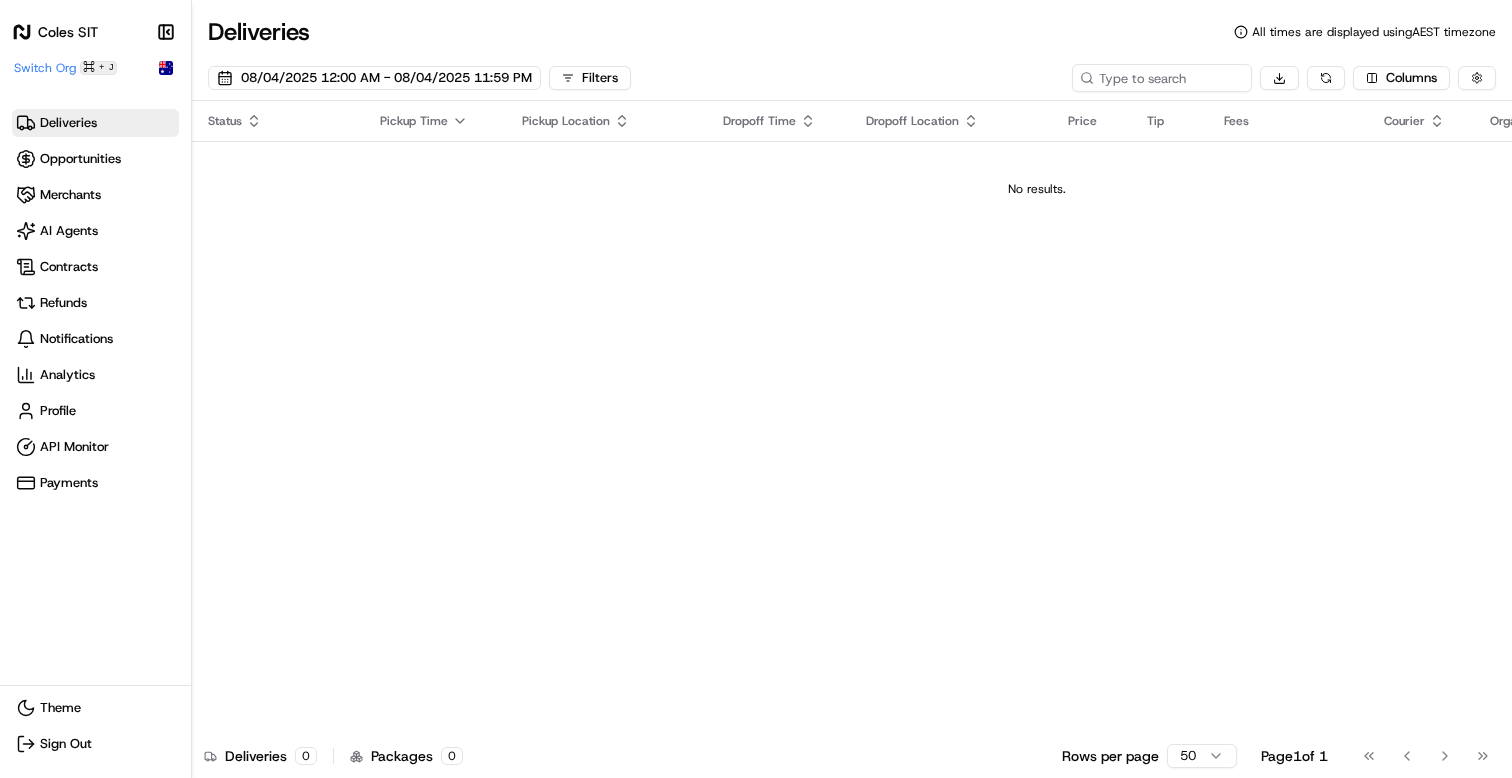 click on "Coles SIT" at bounding box center [68, 32] 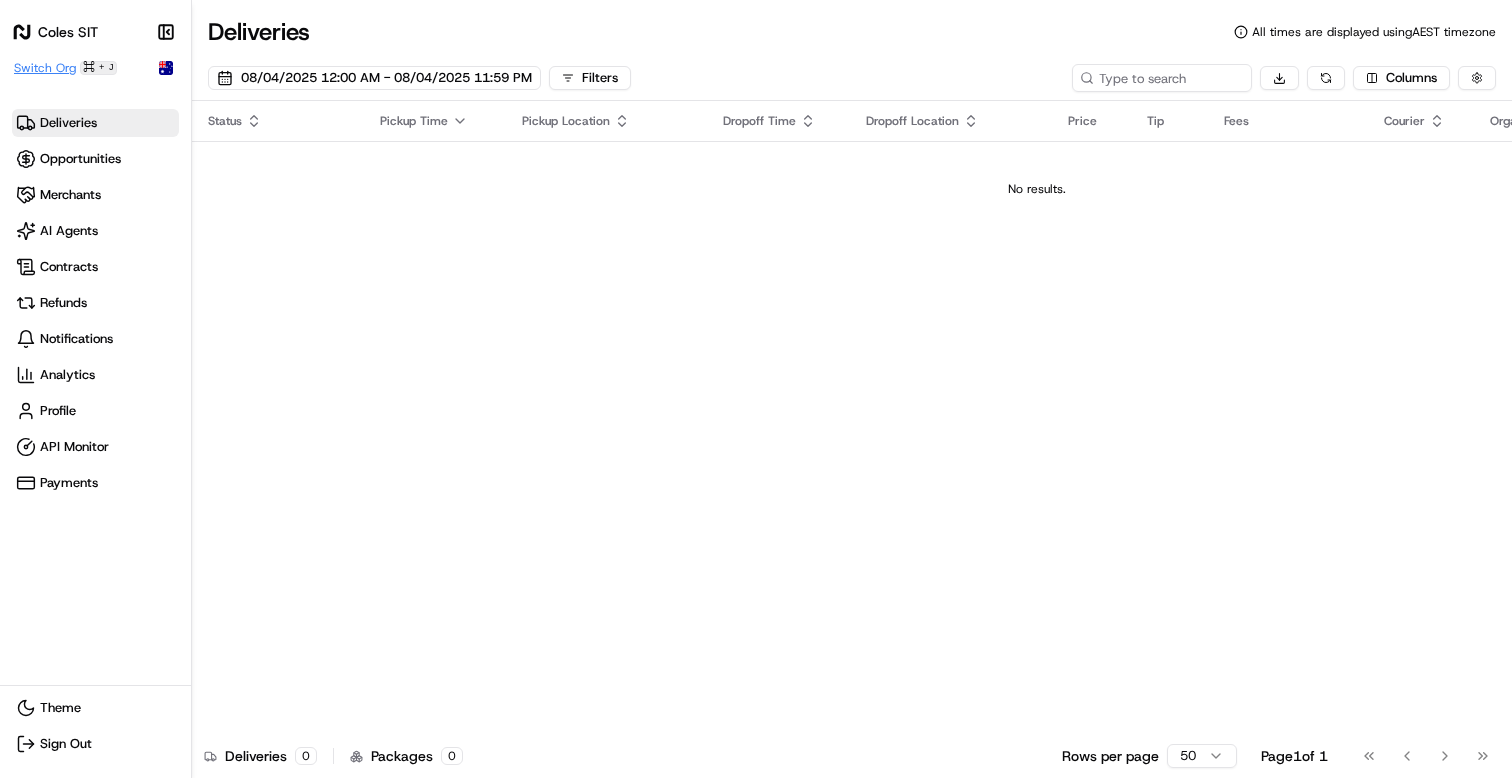 click on "Switch Org" at bounding box center [45, 68] 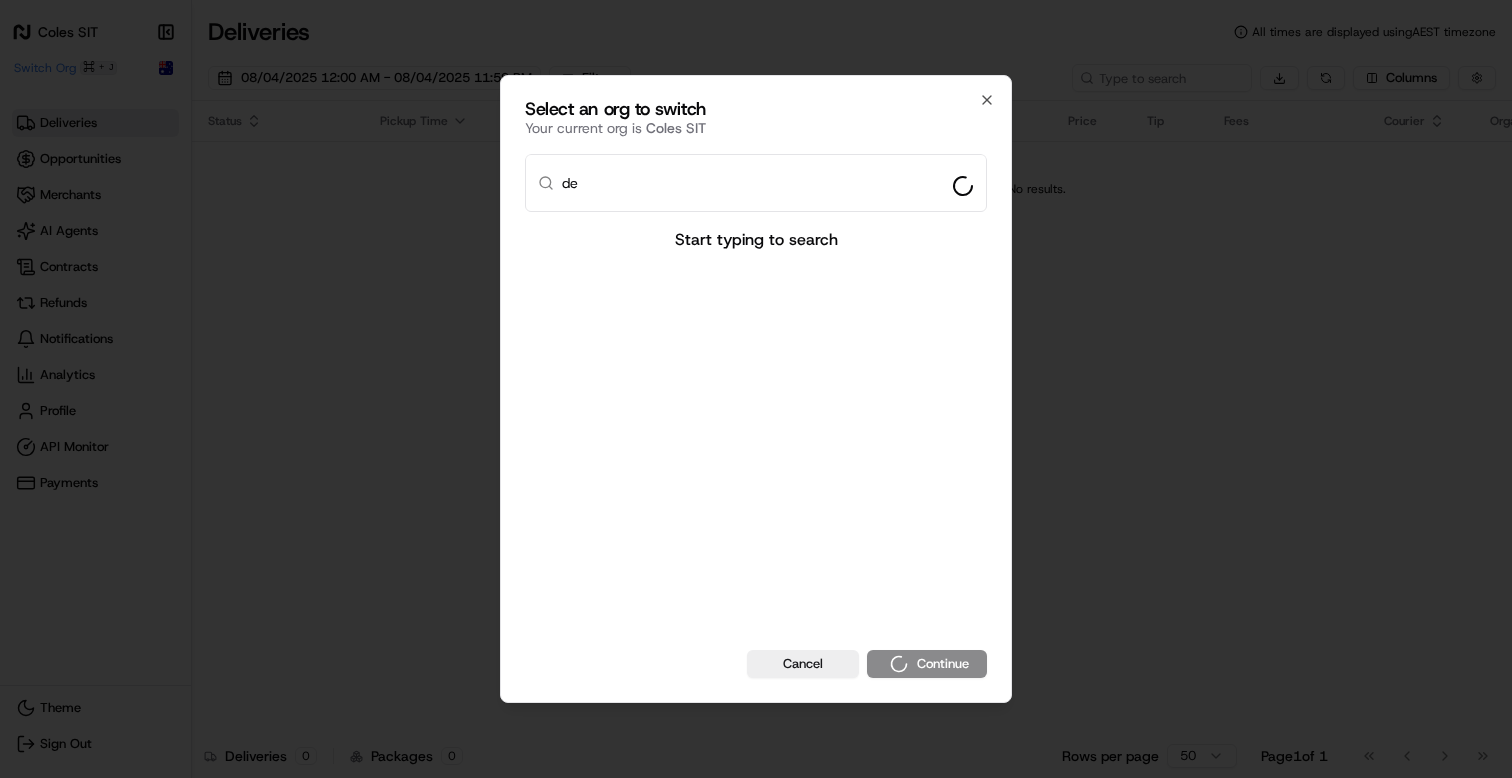 type on "d" 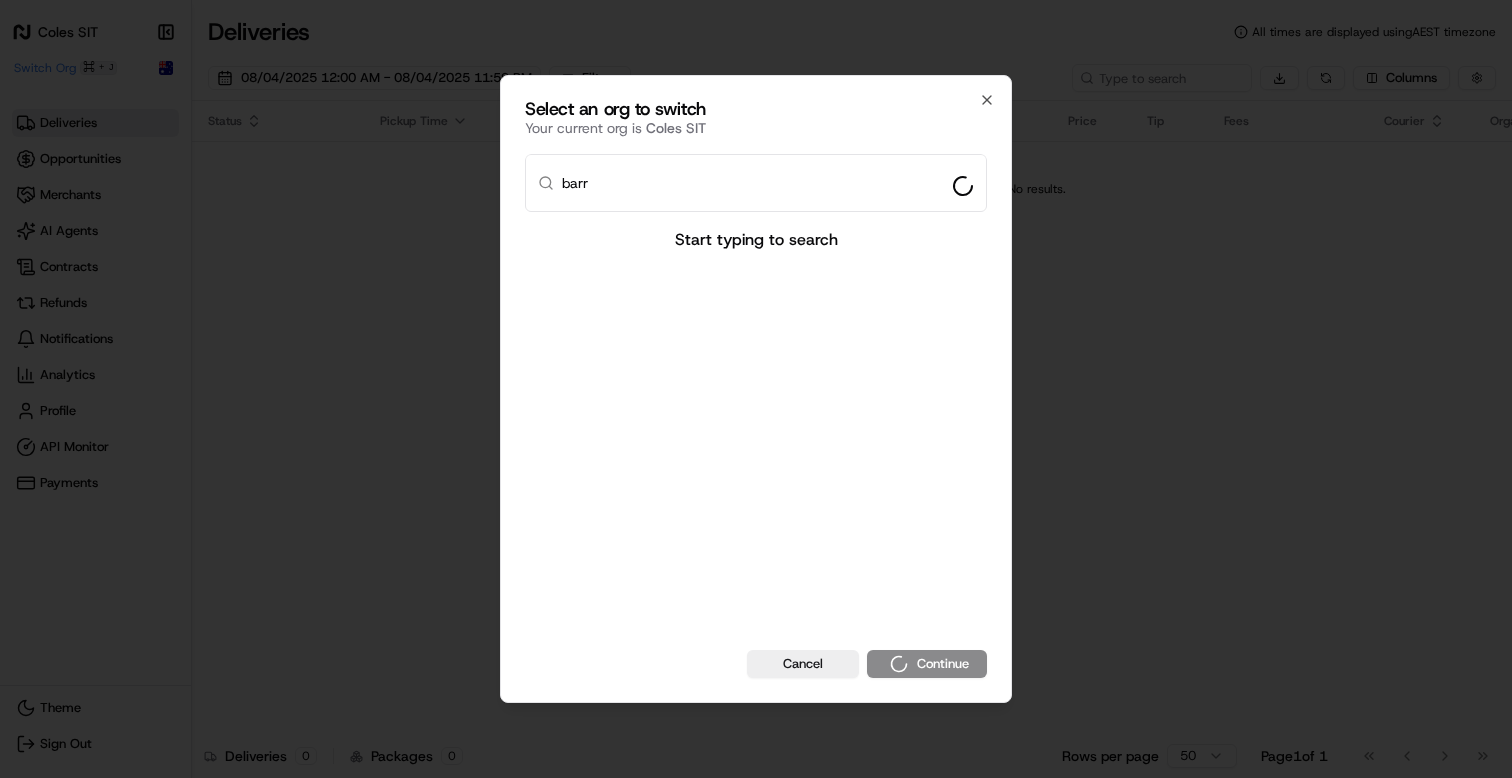type on "[FIRST]" 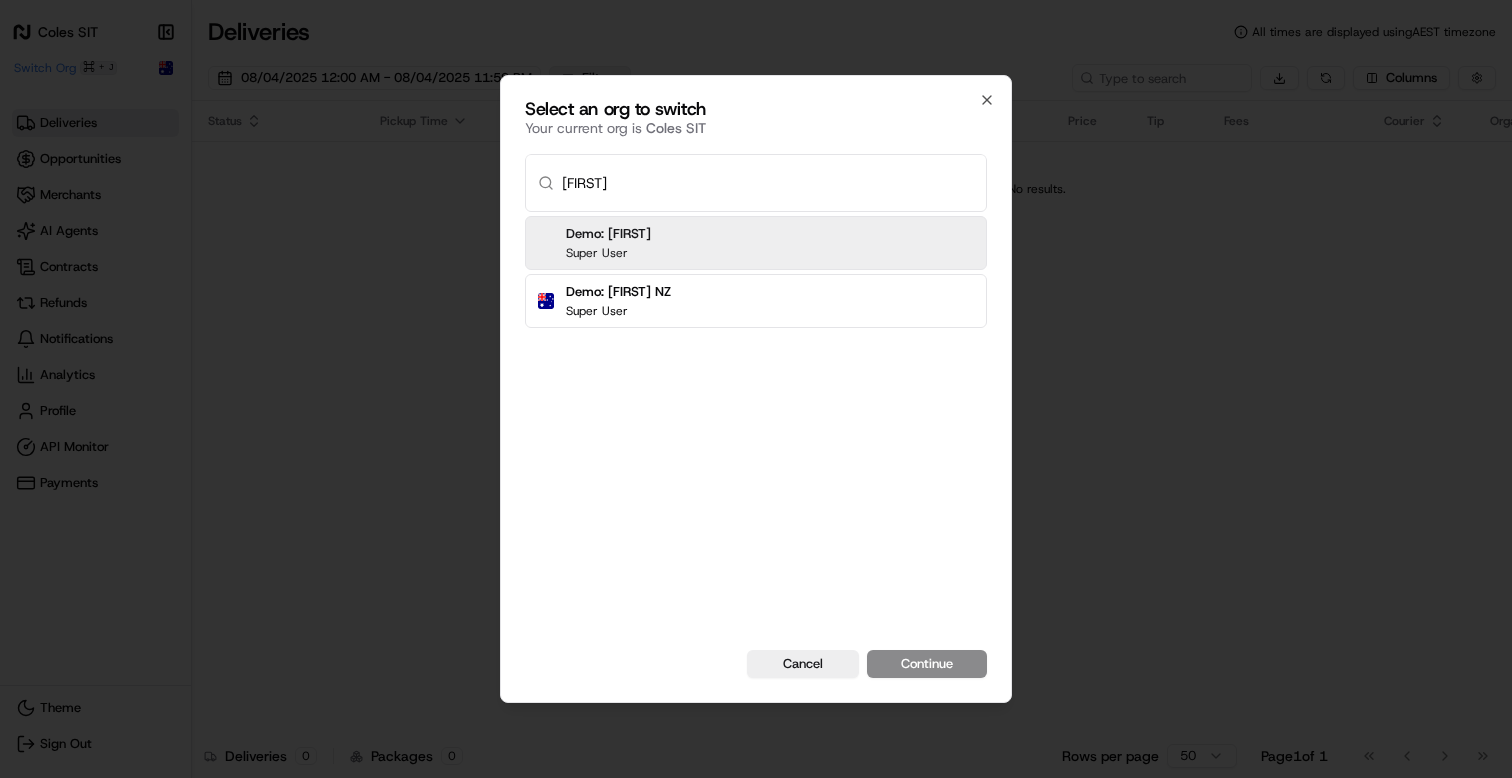 type 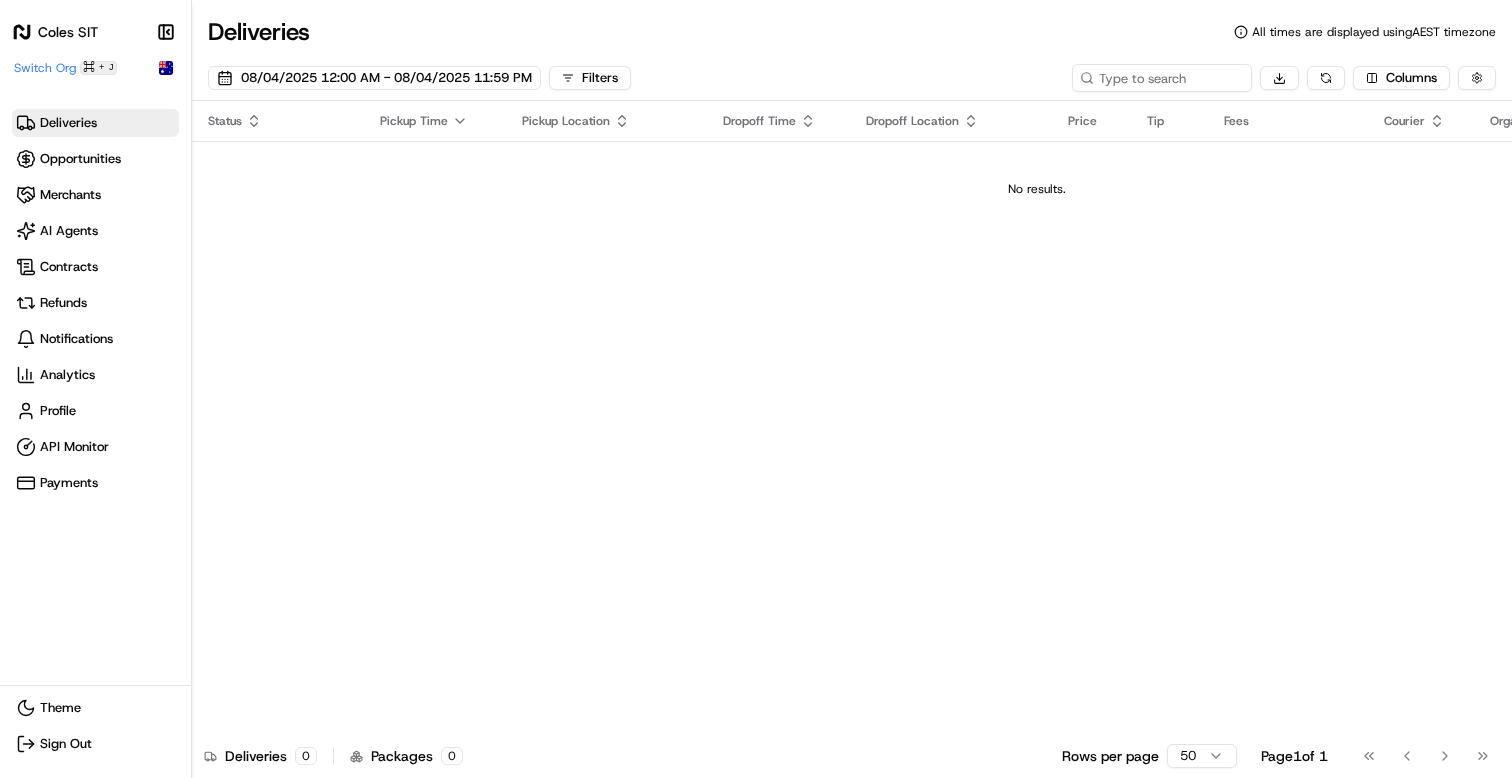 click on "Coles SIT" at bounding box center (68, 32) 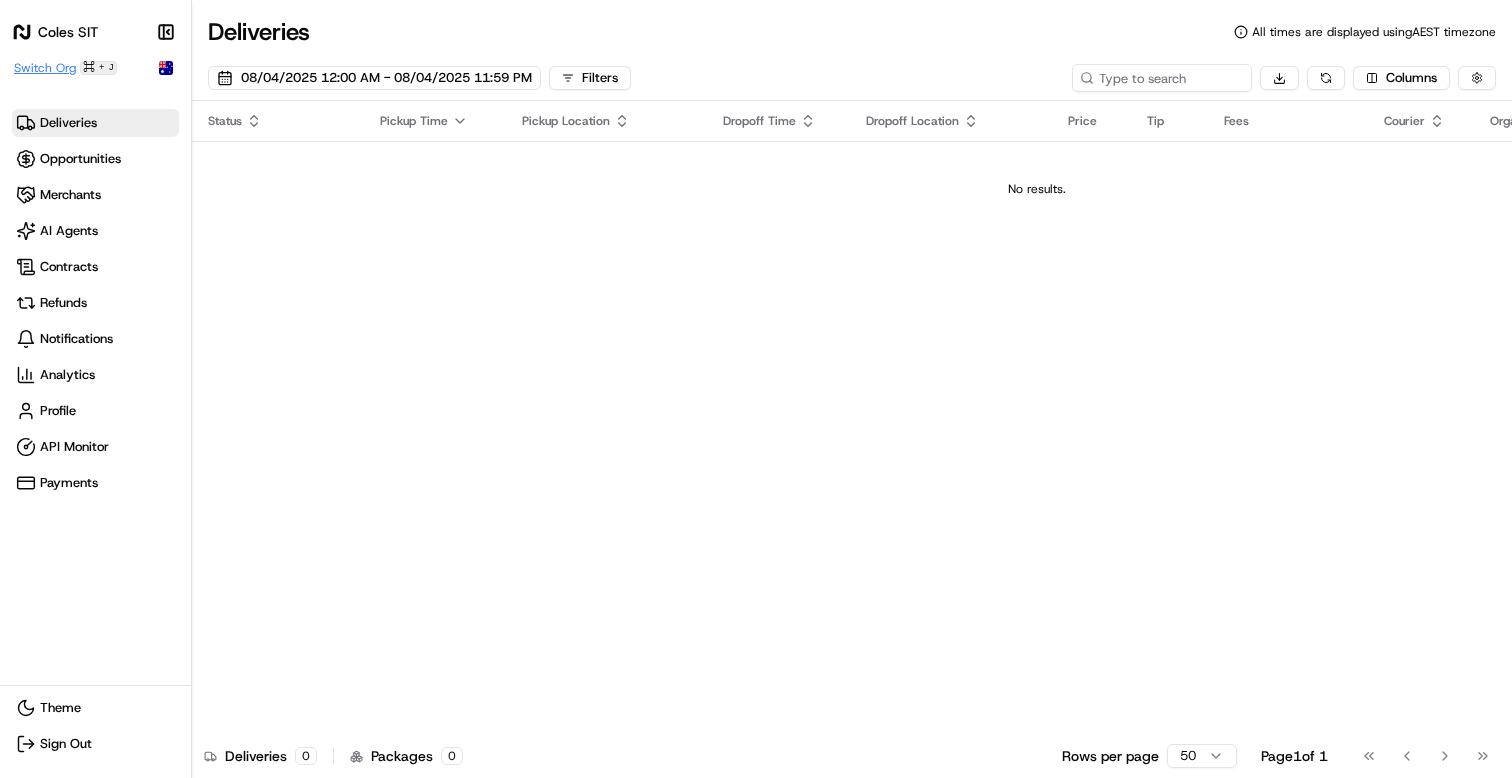 click on "Switch Org" at bounding box center (45, 68) 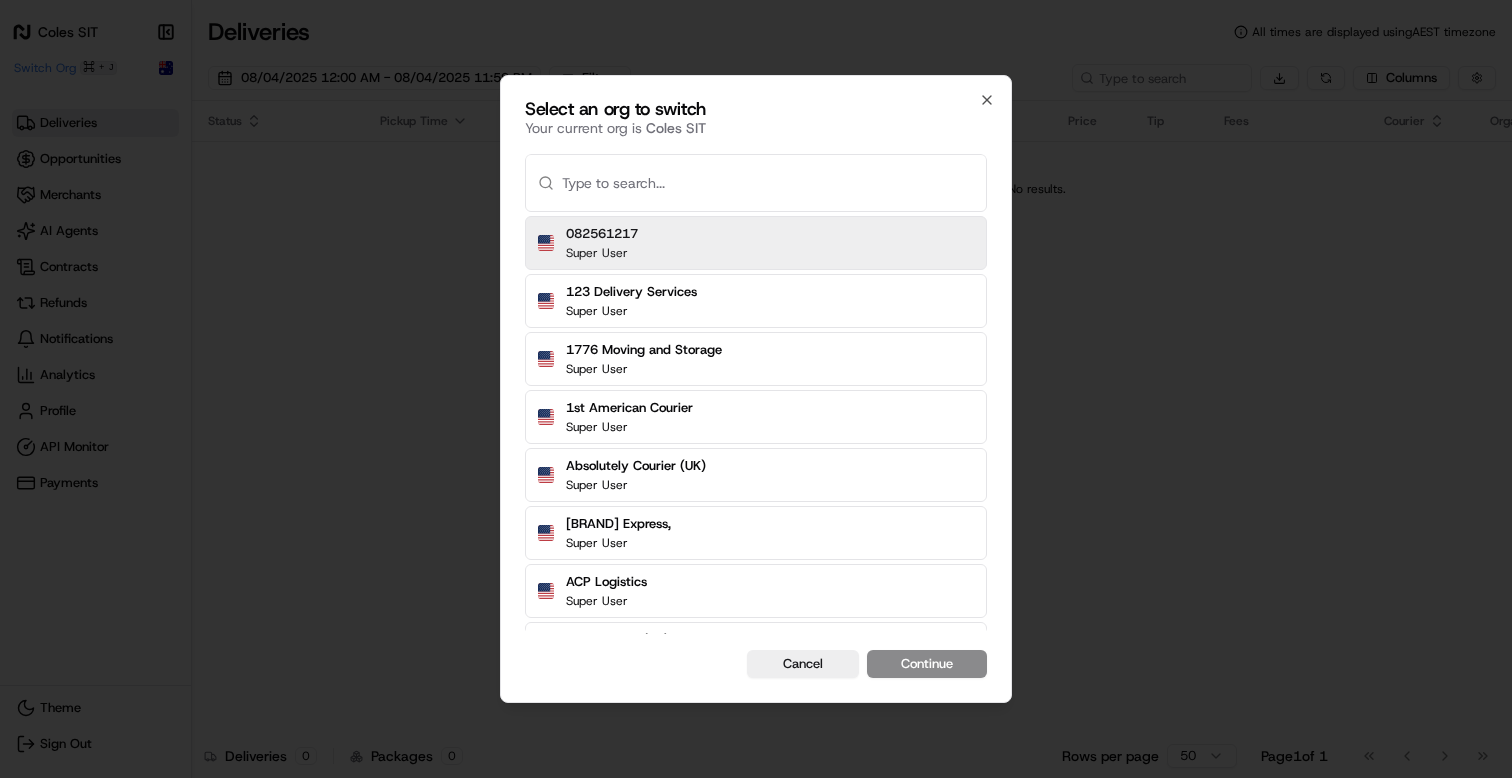click at bounding box center (768, 183) 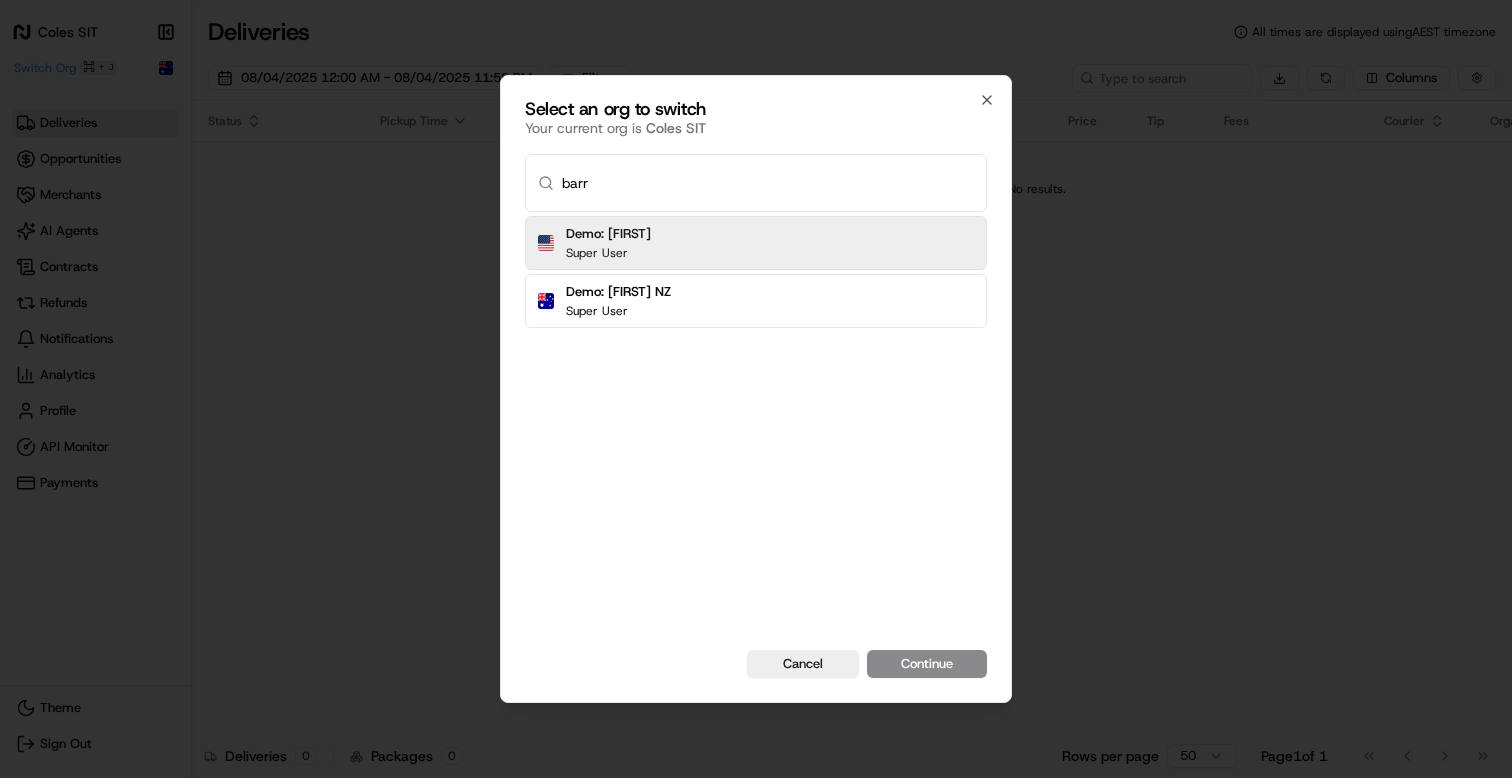 type on "barr" 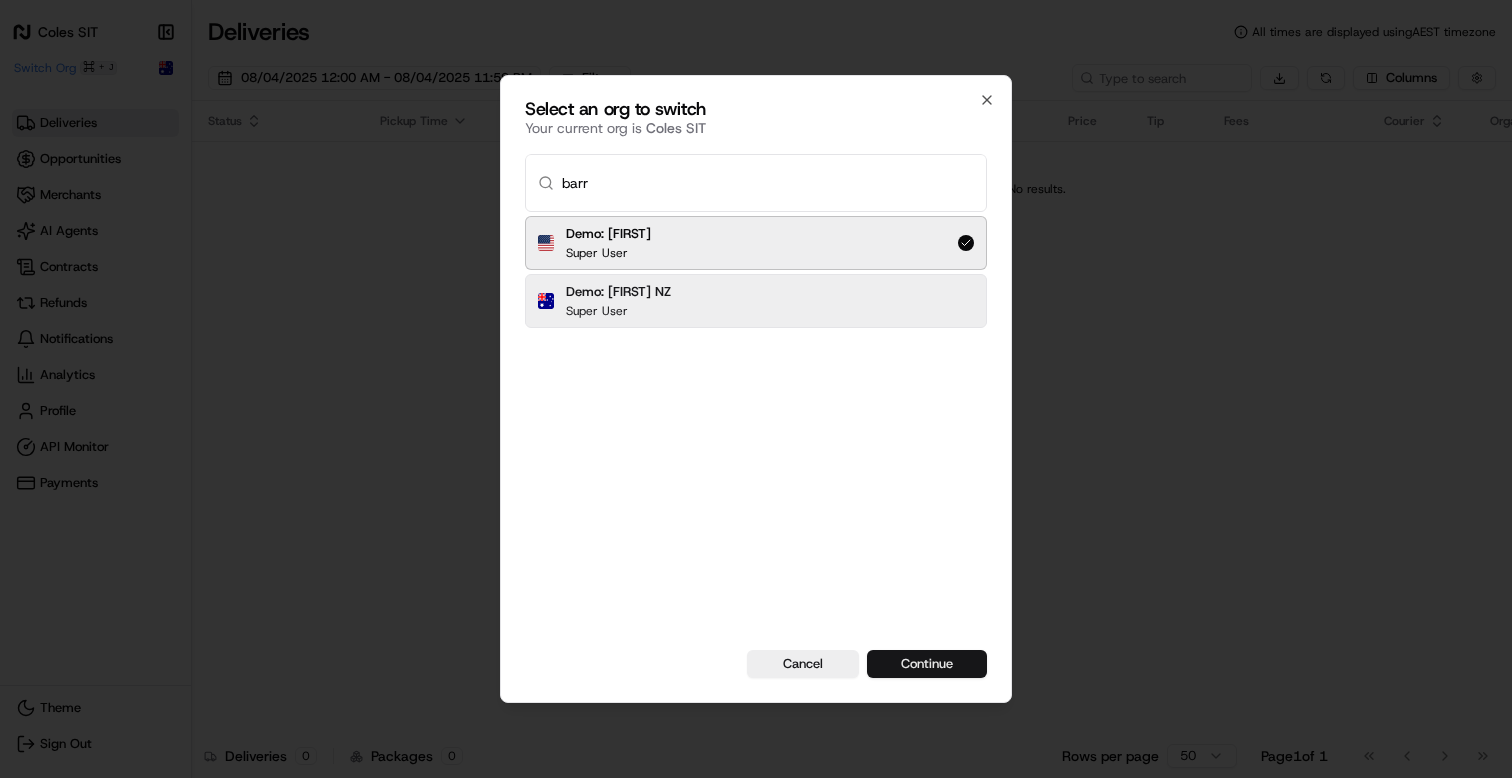 click on "Continue" at bounding box center [927, 664] 